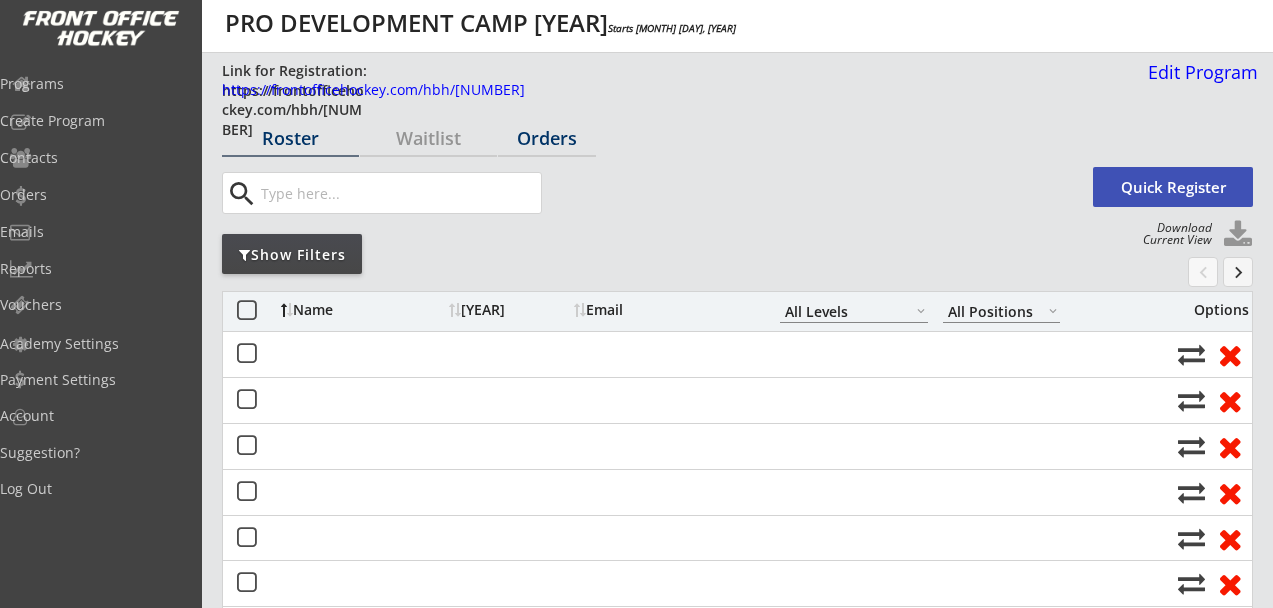 scroll, scrollTop: 0, scrollLeft: 0, axis: both 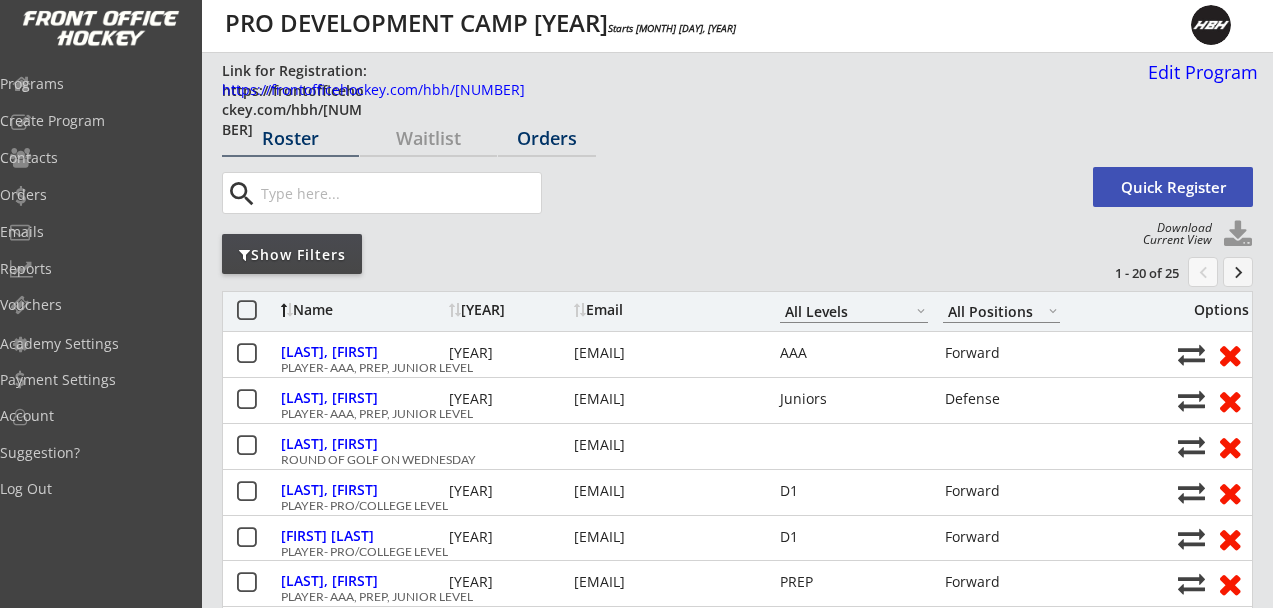 click on "Orders" at bounding box center (290, 138) 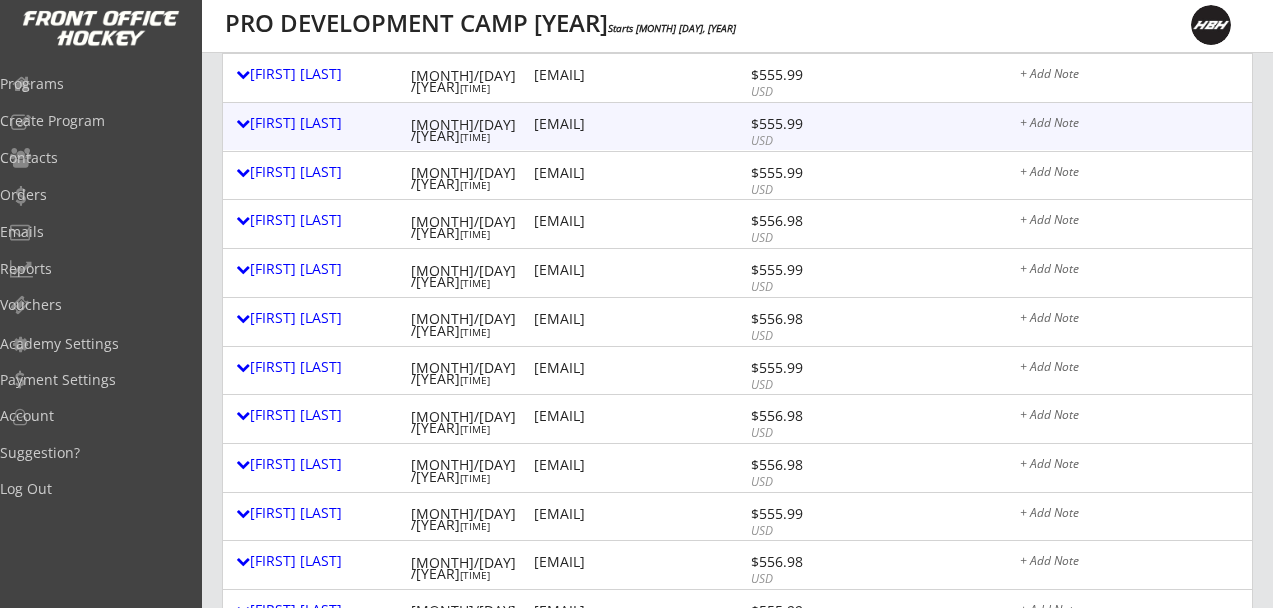 scroll, scrollTop: 392, scrollLeft: 0, axis: vertical 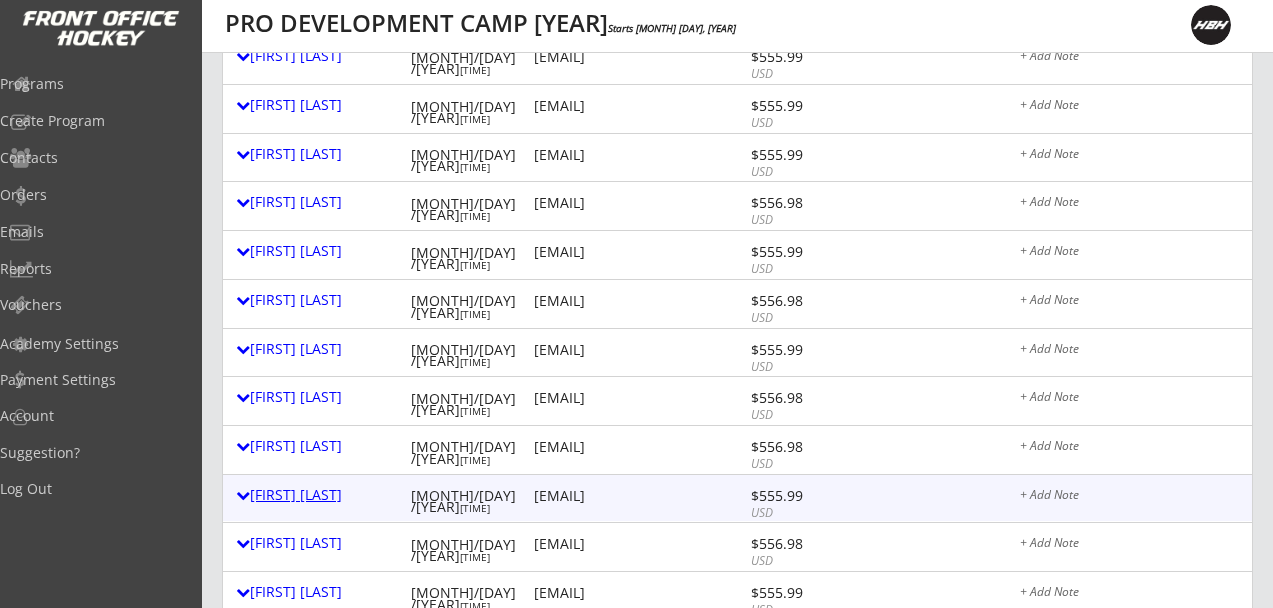 click on "Jakub Volf" at bounding box center (318, 495) 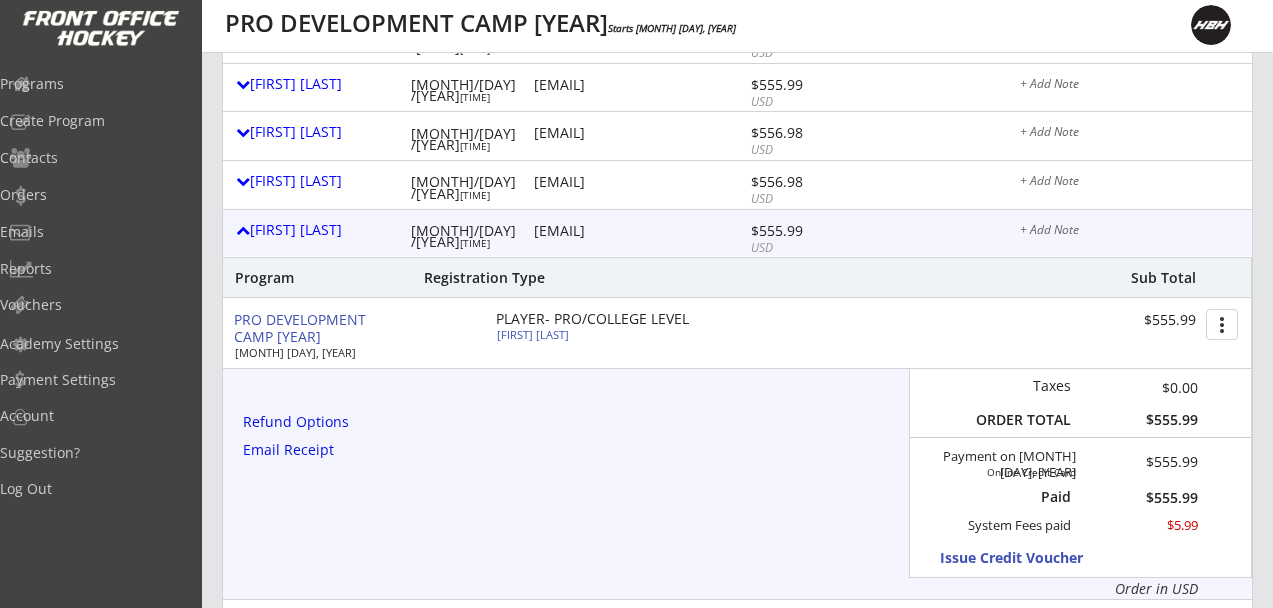 scroll, scrollTop: 658, scrollLeft: 0, axis: vertical 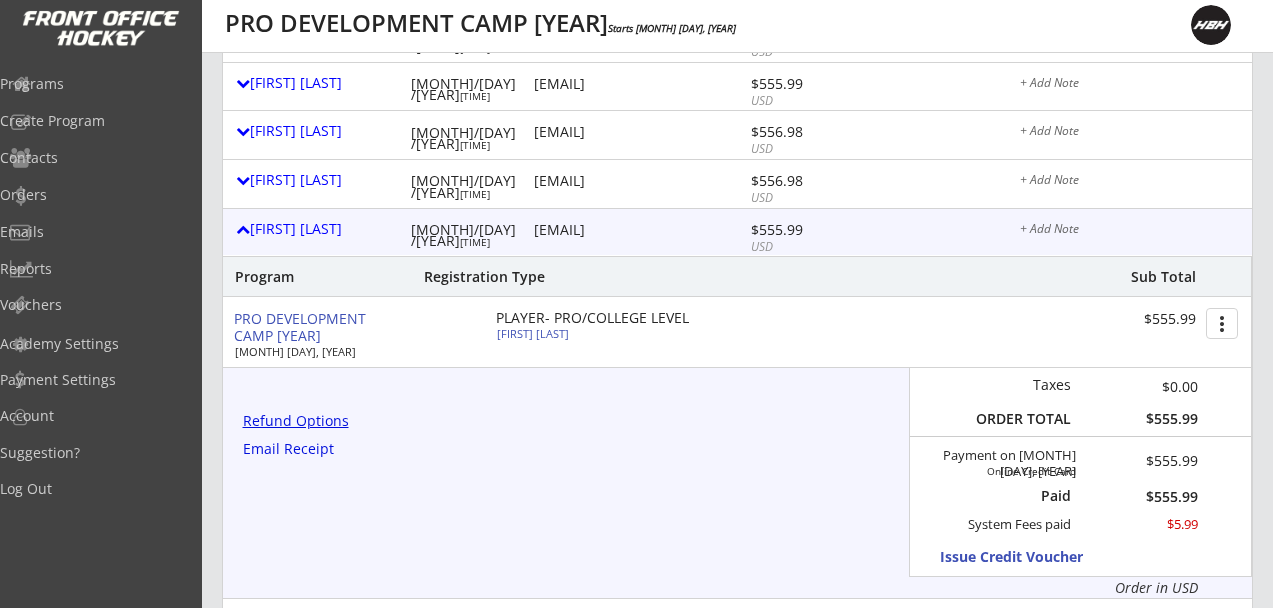 click on "Refund Options" at bounding box center [320, 328] 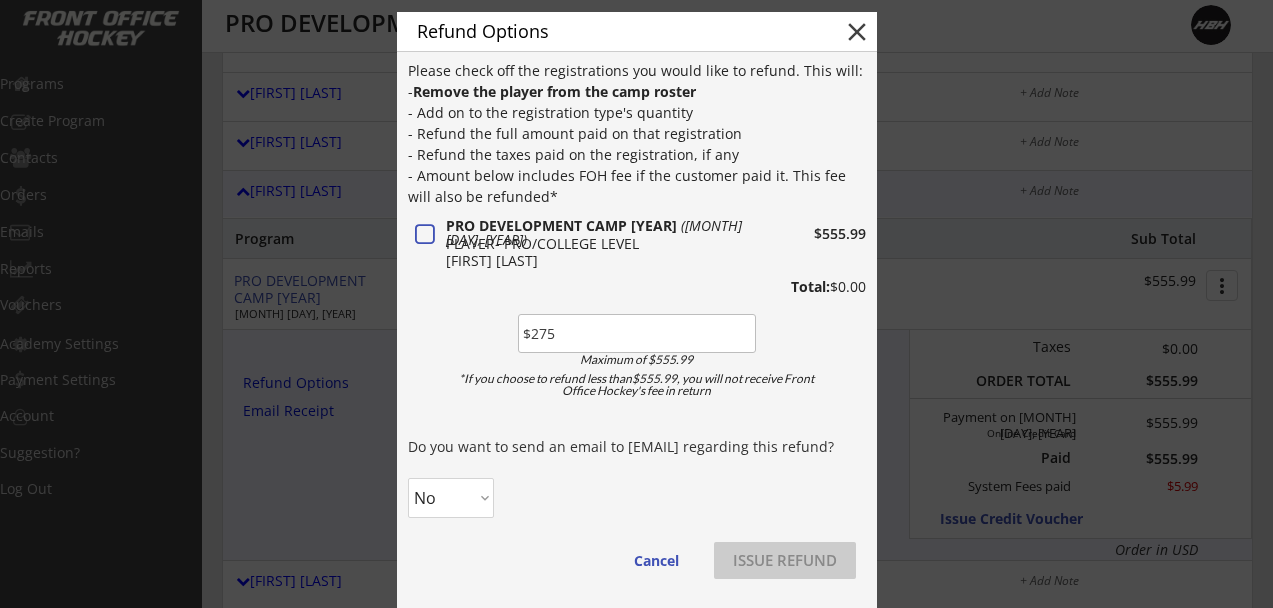 scroll, scrollTop: 698, scrollLeft: 0, axis: vertical 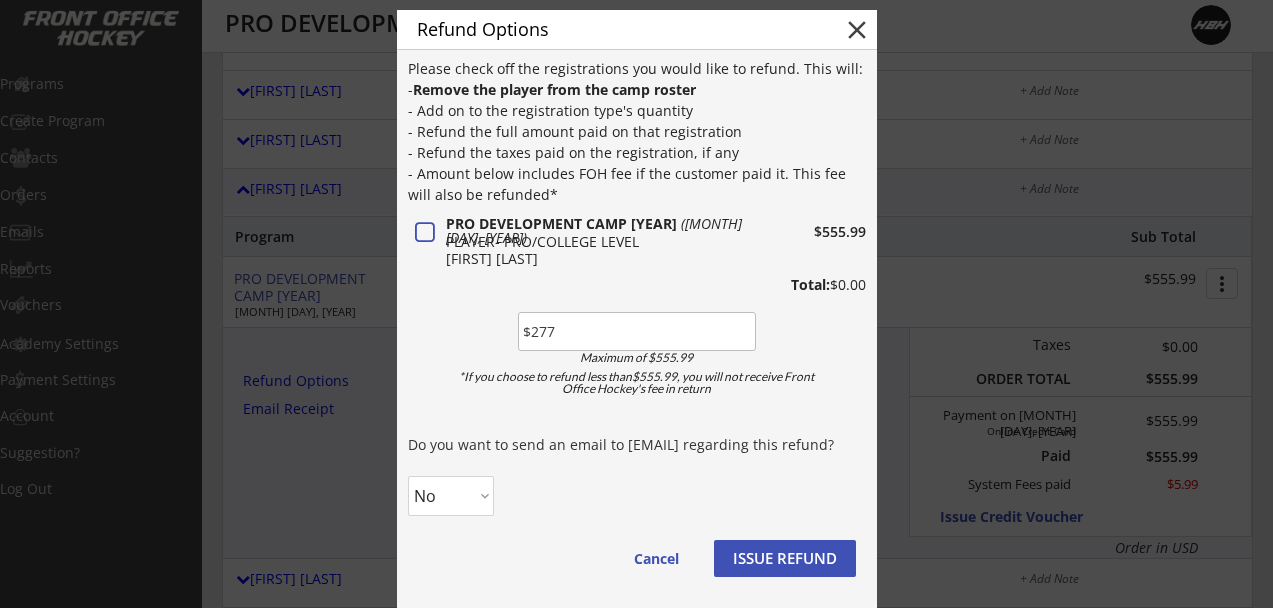 type on "$277" 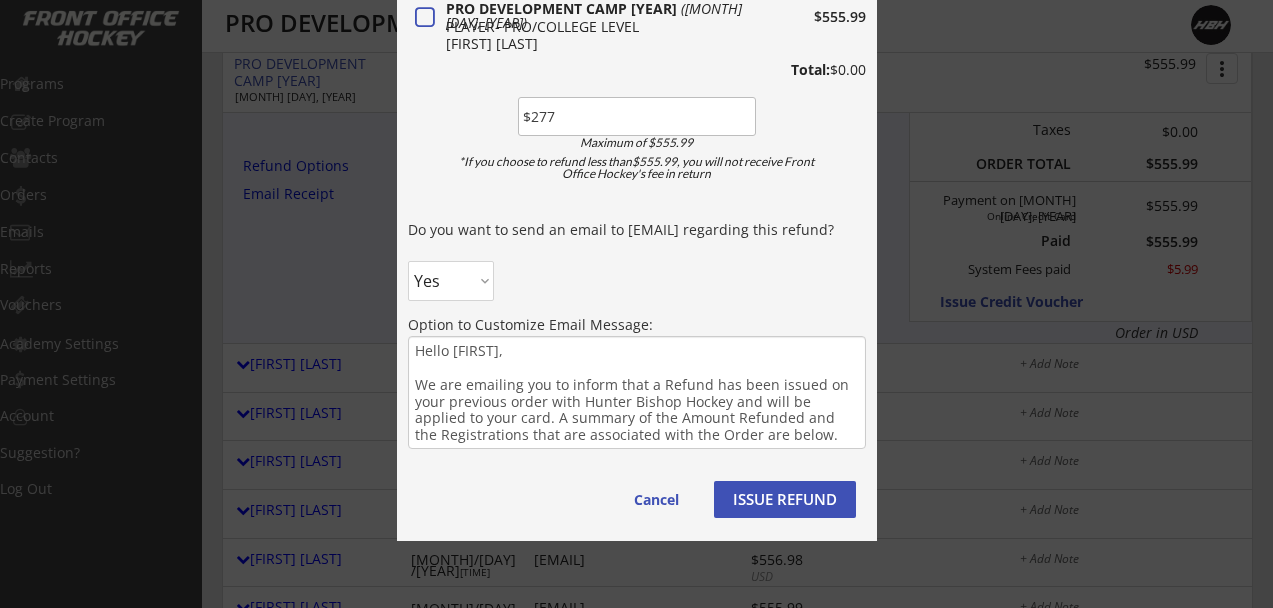 scroll, scrollTop: 915, scrollLeft: 0, axis: vertical 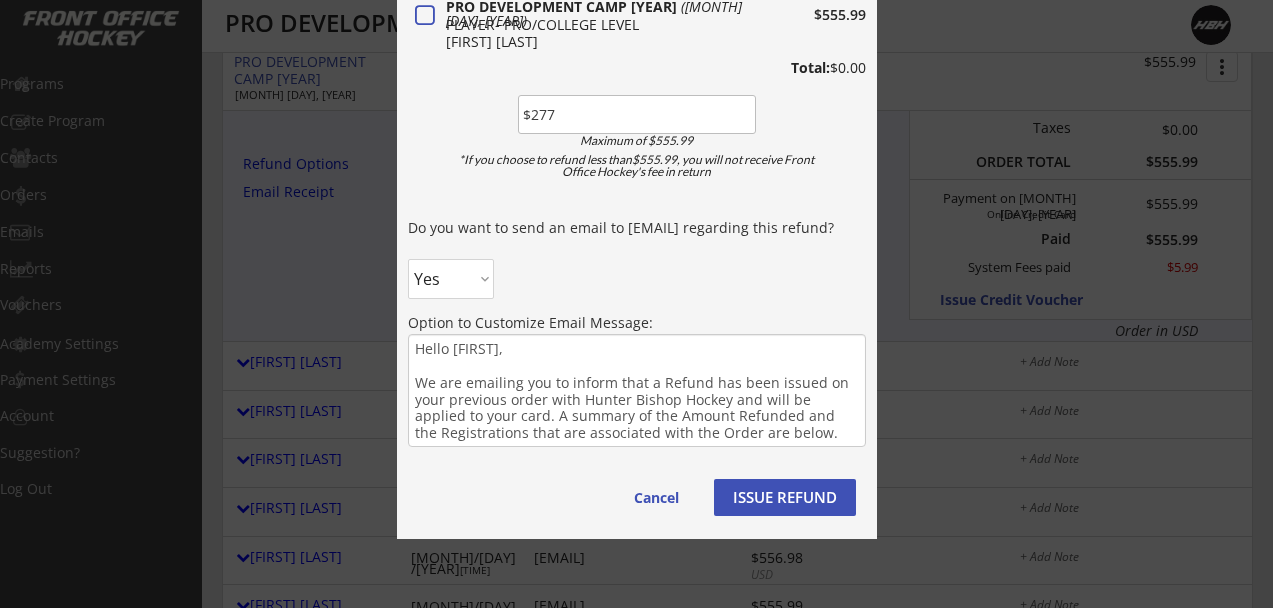 click on "ISSUE REFUND" at bounding box center [1032, 300] 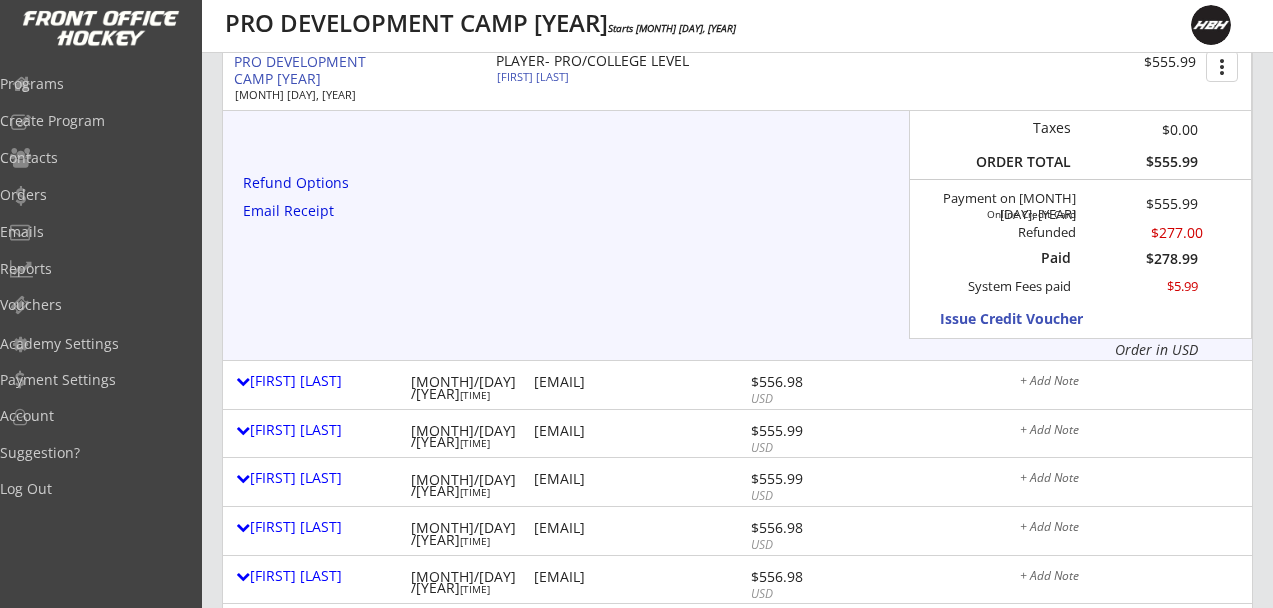click on "Program Registration Type Sub Total PRO DEVELOPMENT CAMP 2025  Jul 27, 2025 PLAYER- PRO/COLLEGE LEVEL
Jakub Volf $555.99 more_vert Taxes $0.00 ORDER TOTAL $555.99 Payment on May 27, 2025 Online Credit Card $555.99 Refunded $277.00 Paid $278.99 System Fees paid $5.99 Issue Credit Voucher Order in USD" at bounding box center (736, 179) 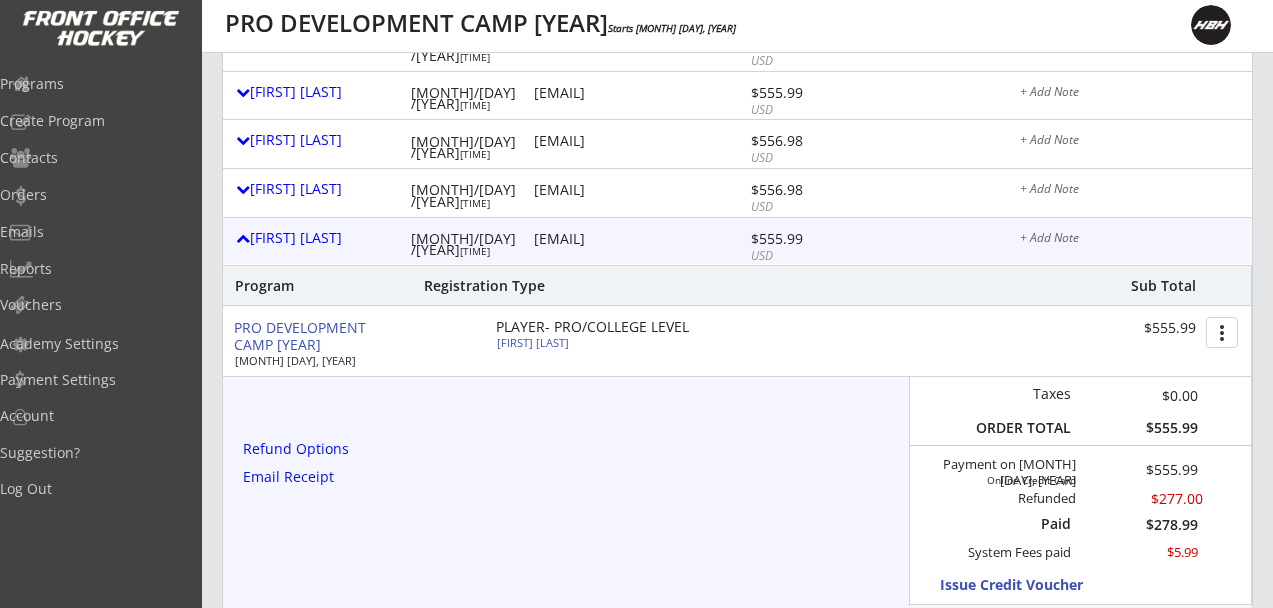 scroll, scrollTop: 0, scrollLeft: 0, axis: both 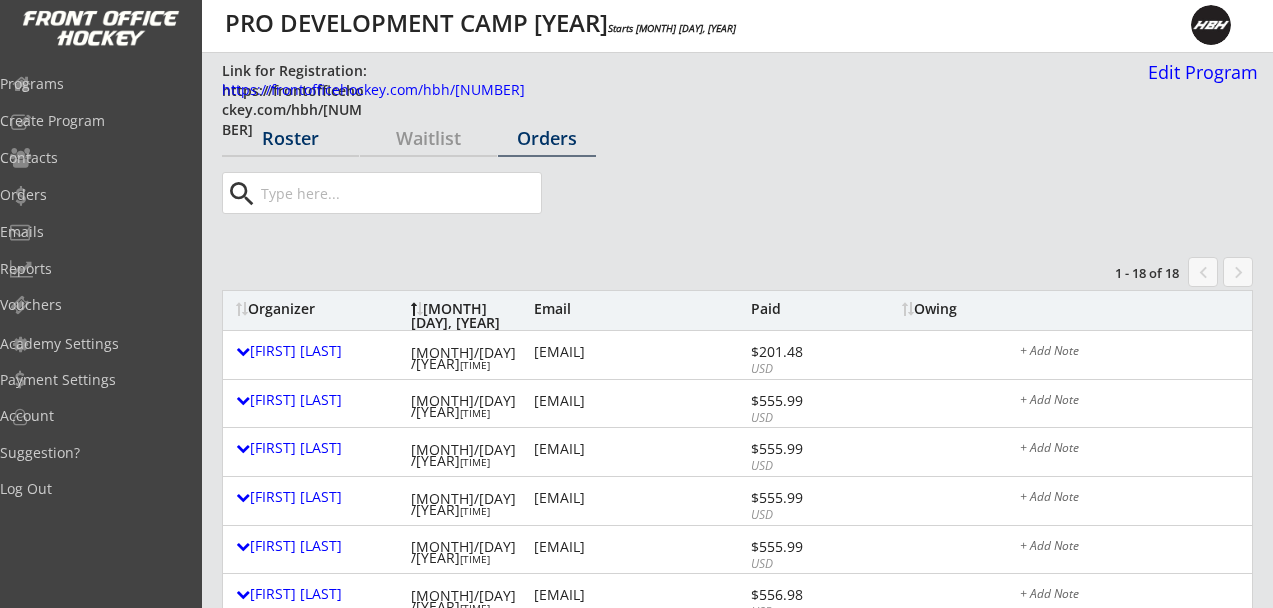 click on "Roster" at bounding box center [290, 138] 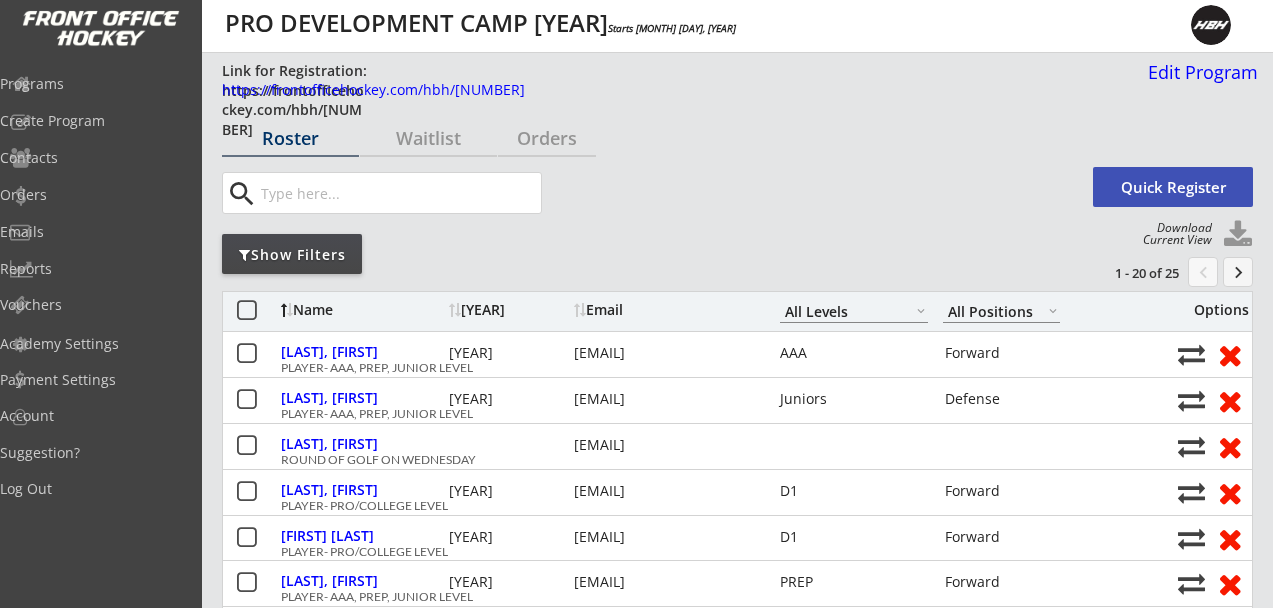 click on "Show Filters" at bounding box center (290, 138) 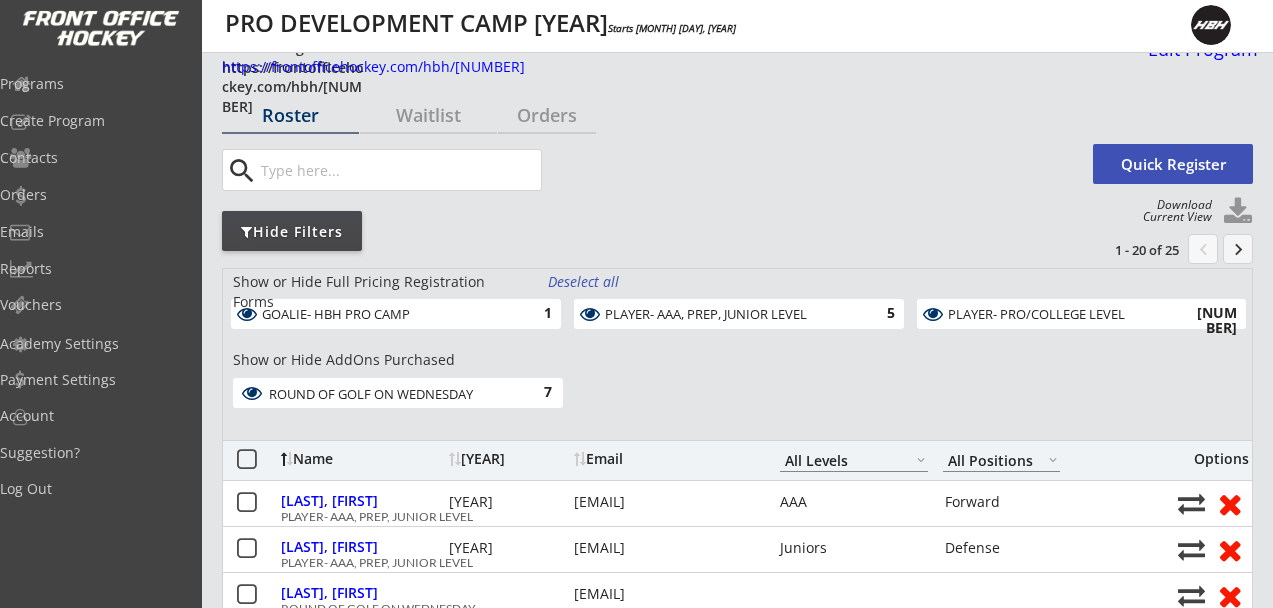 scroll, scrollTop: 29, scrollLeft: 0, axis: vertical 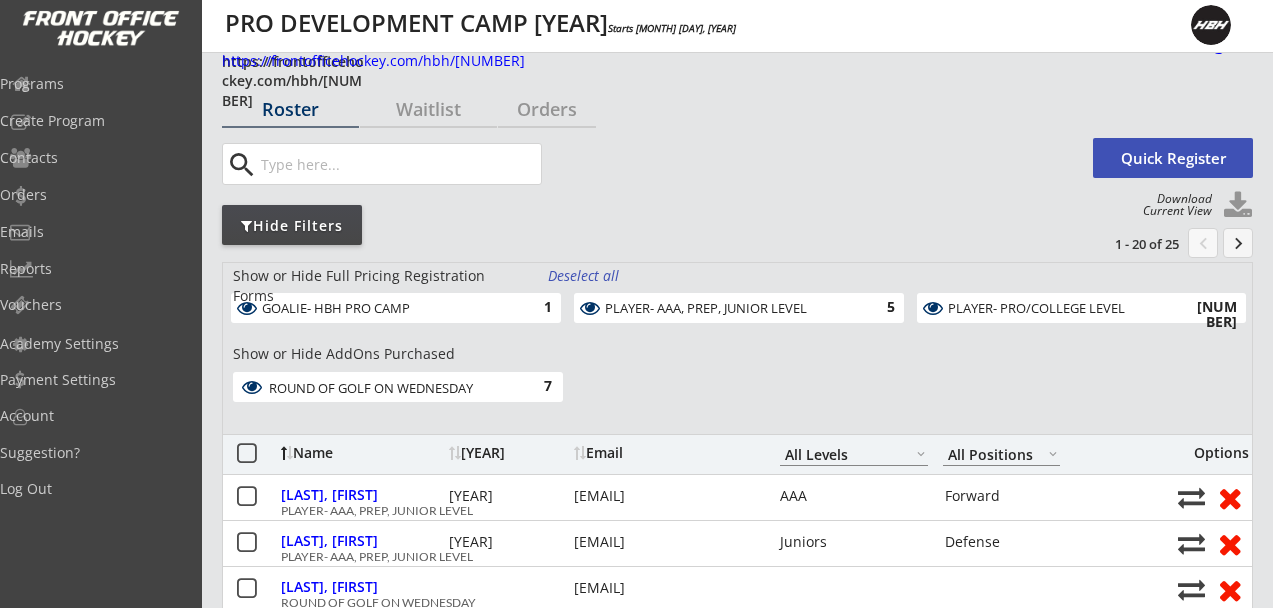 click on "GOALIE- HBH PRO CAMP" at bounding box center (384, 309) 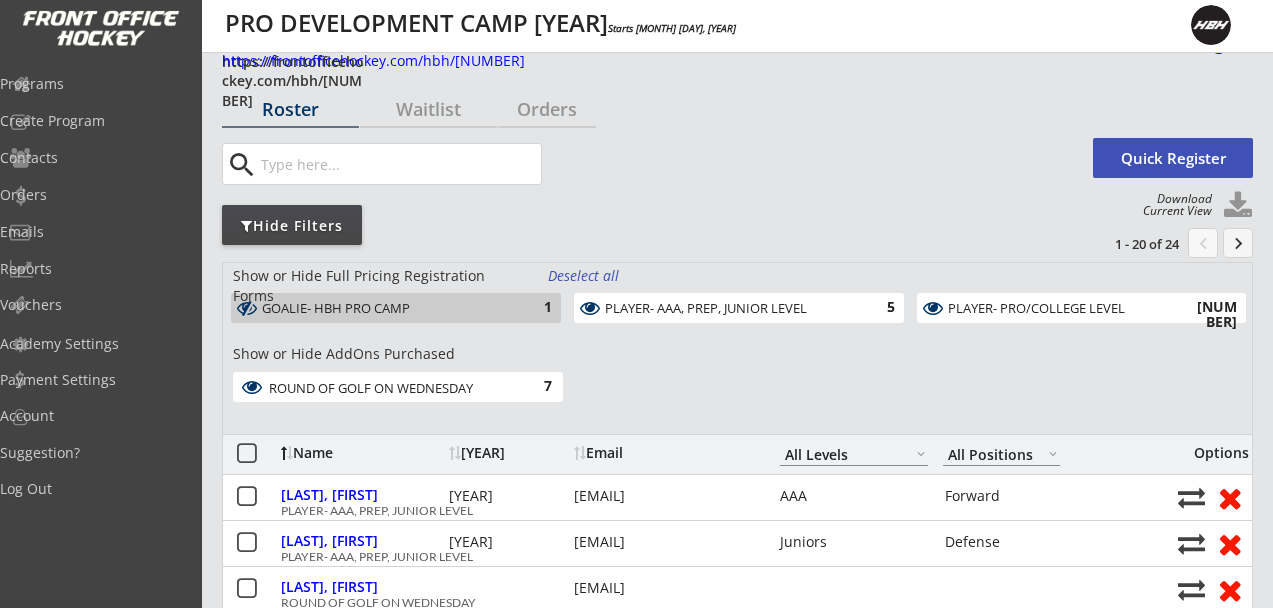 click on "ROUND OF GOLF ON WEDNESDAY" at bounding box center [390, 389] 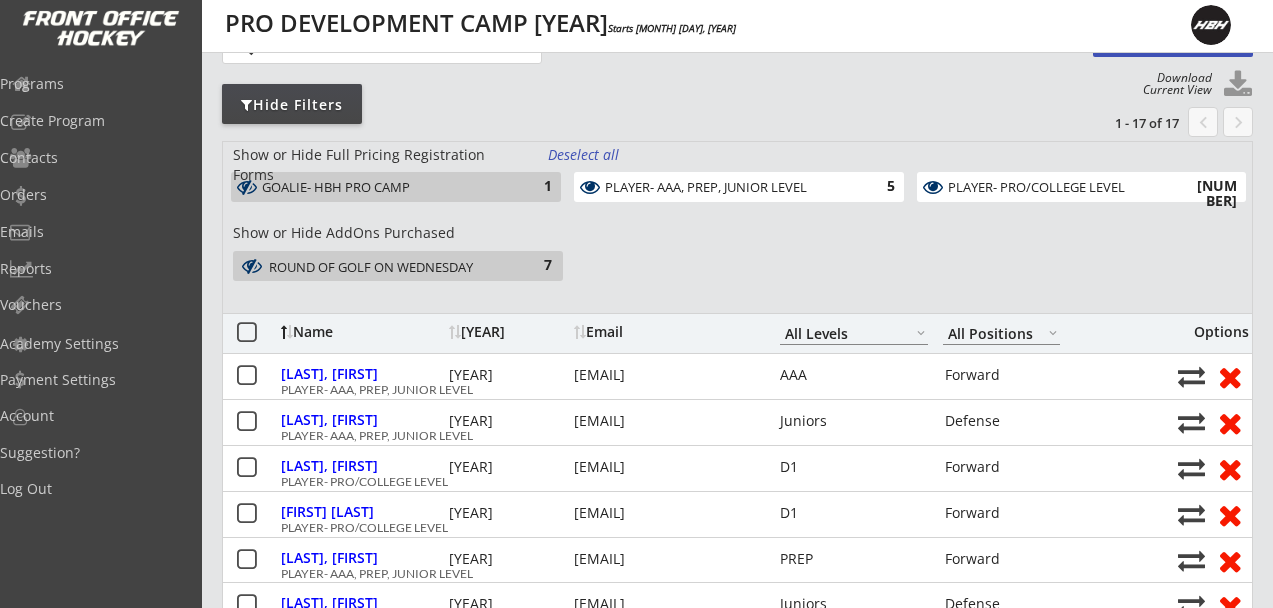 scroll, scrollTop: 0, scrollLeft: 0, axis: both 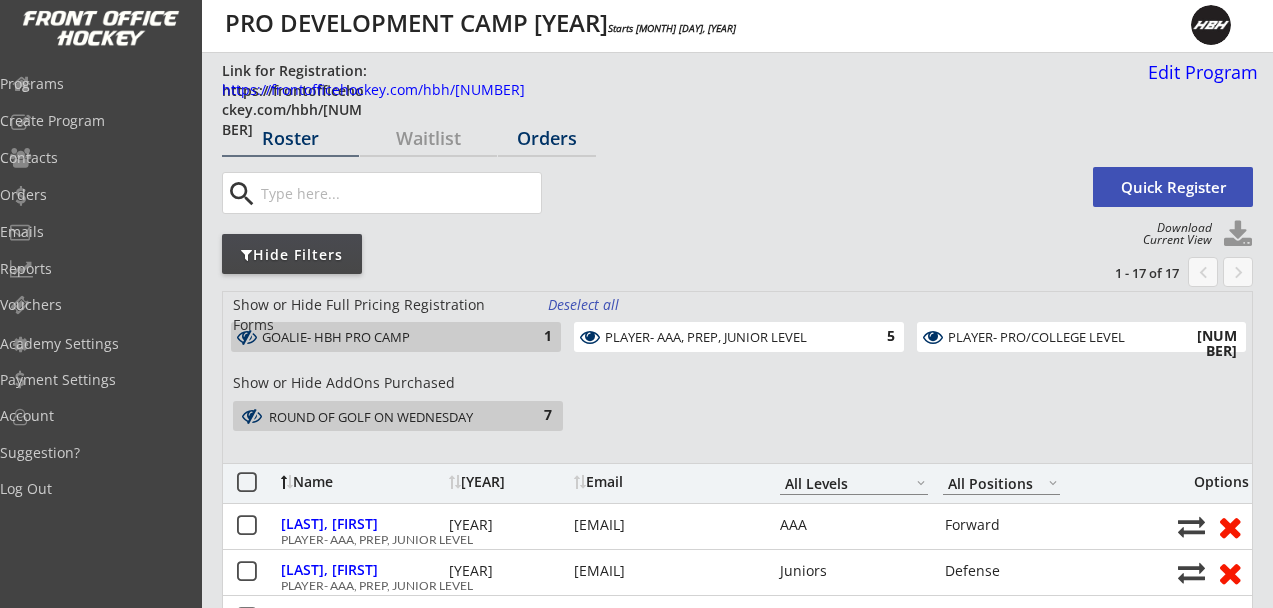 click on "Orders" at bounding box center (290, 138) 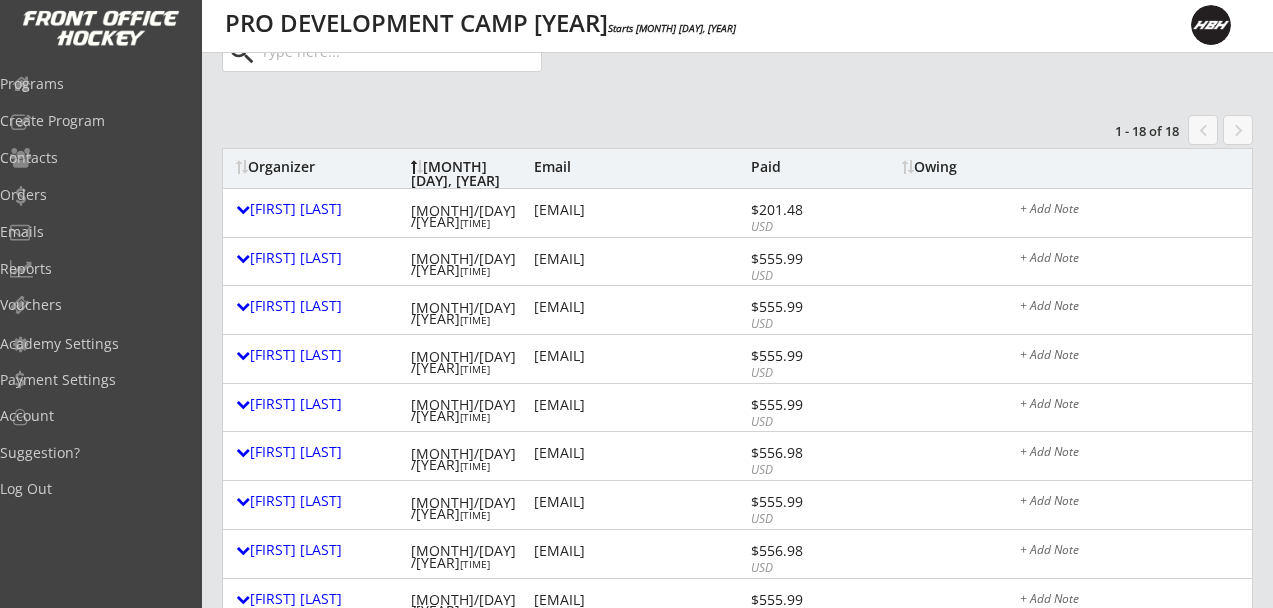 scroll, scrollTop: 0, scrollLeft: 0, axis: both 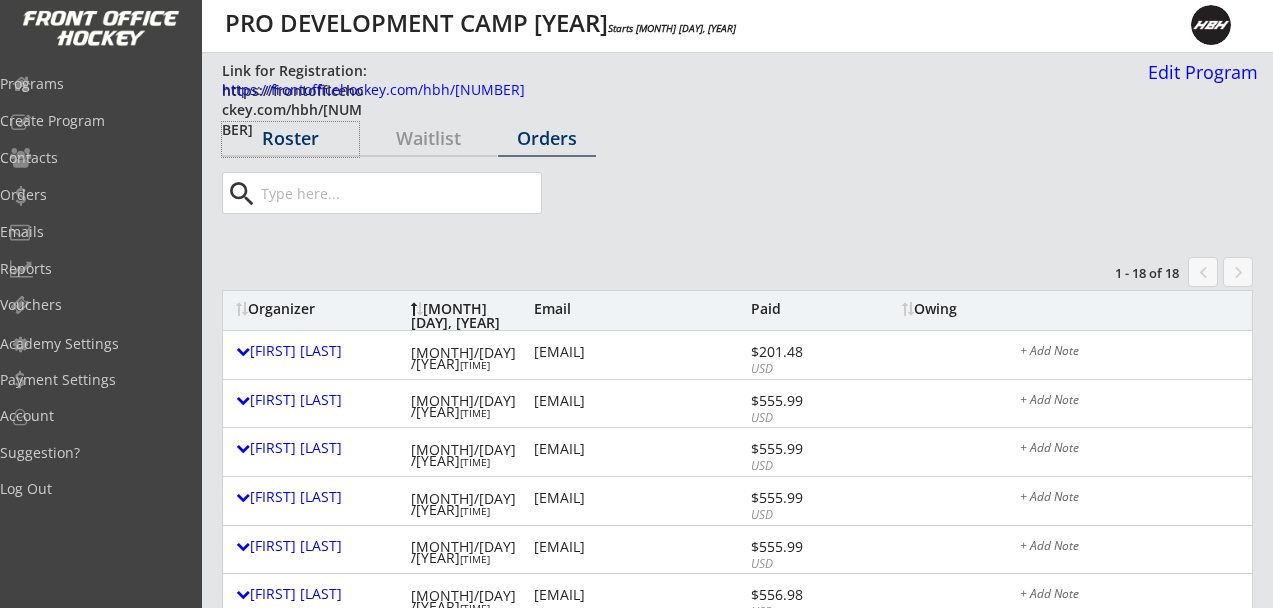 click on "Roster" at bounding box center [290, 138] 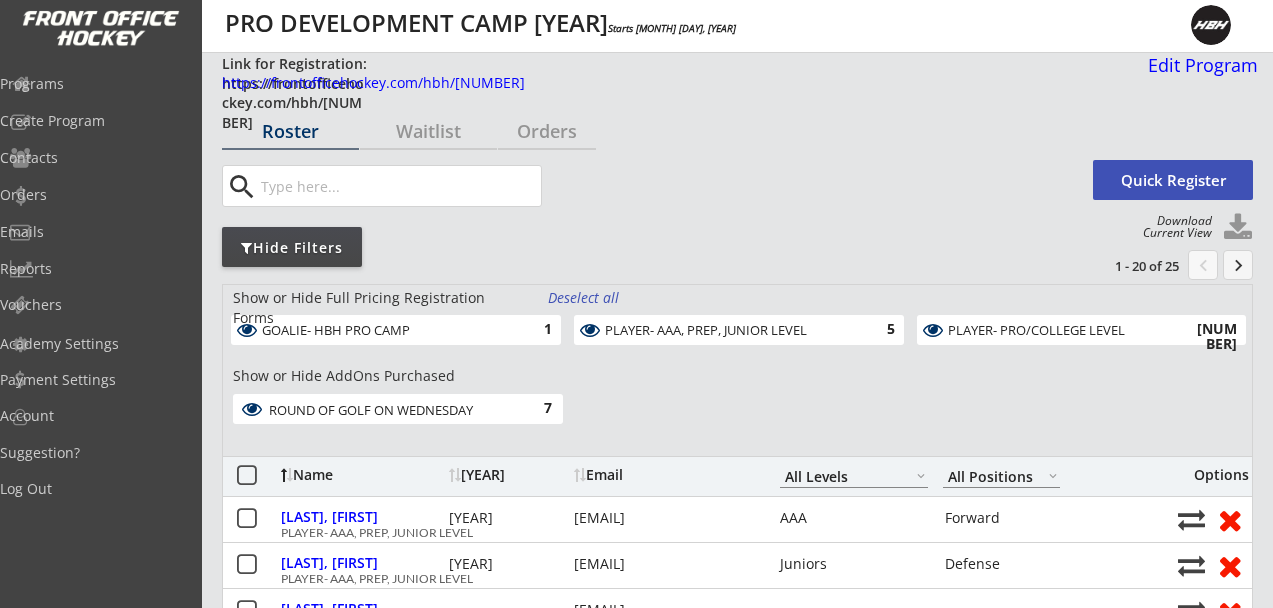 scroll, scrollTop: 12, scrollLeft: 0, axis: vertical 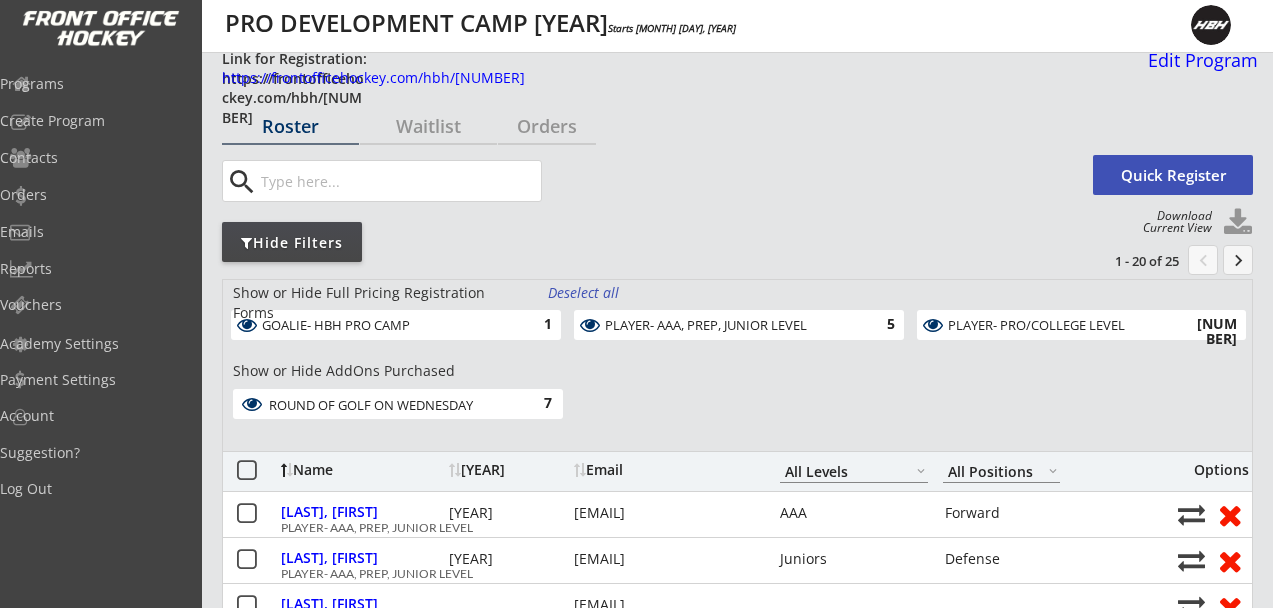 click on "ROUND OF GOLF ON WEDNESDAY" at bounding box center [390, 406] 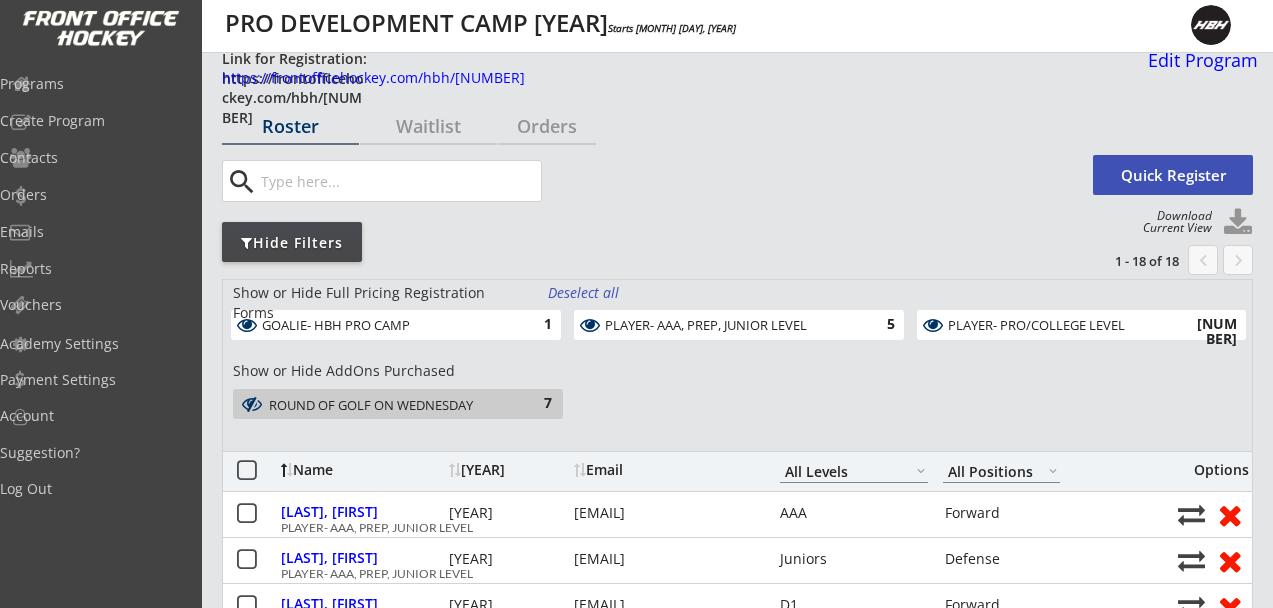 click on "GOALIE- HBH PRO CAMP 1" at bounding box center (396, 325) 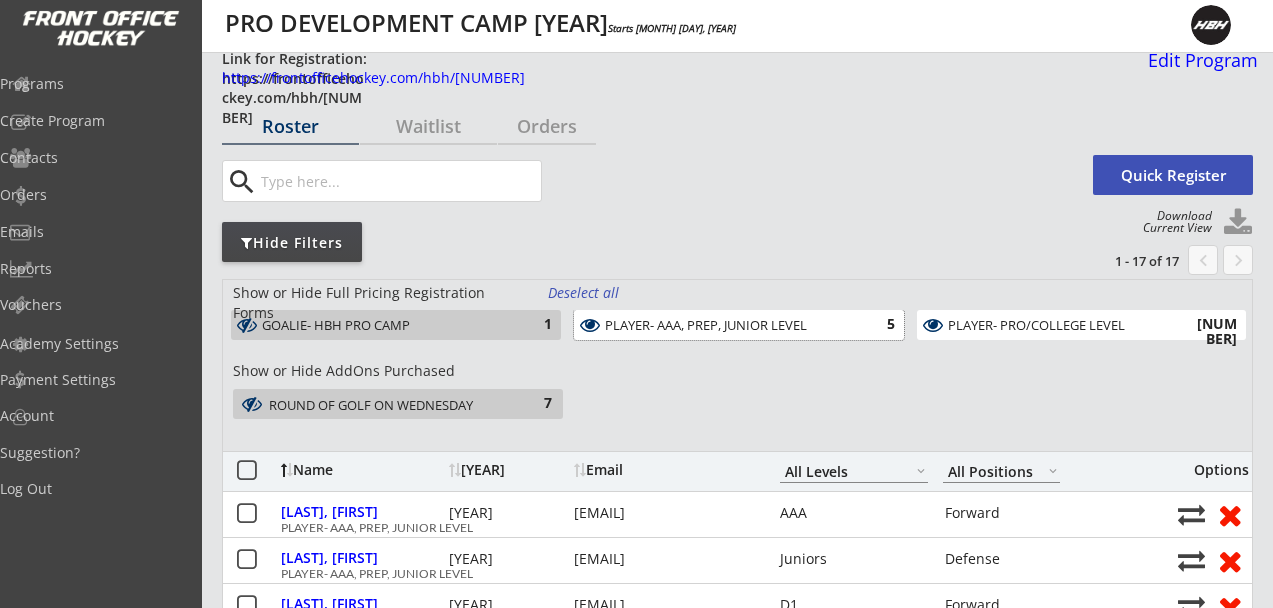 click on "PLAYER- AAA, PREP, JUNIOR LEVEL" at bounding box center [727, 326] 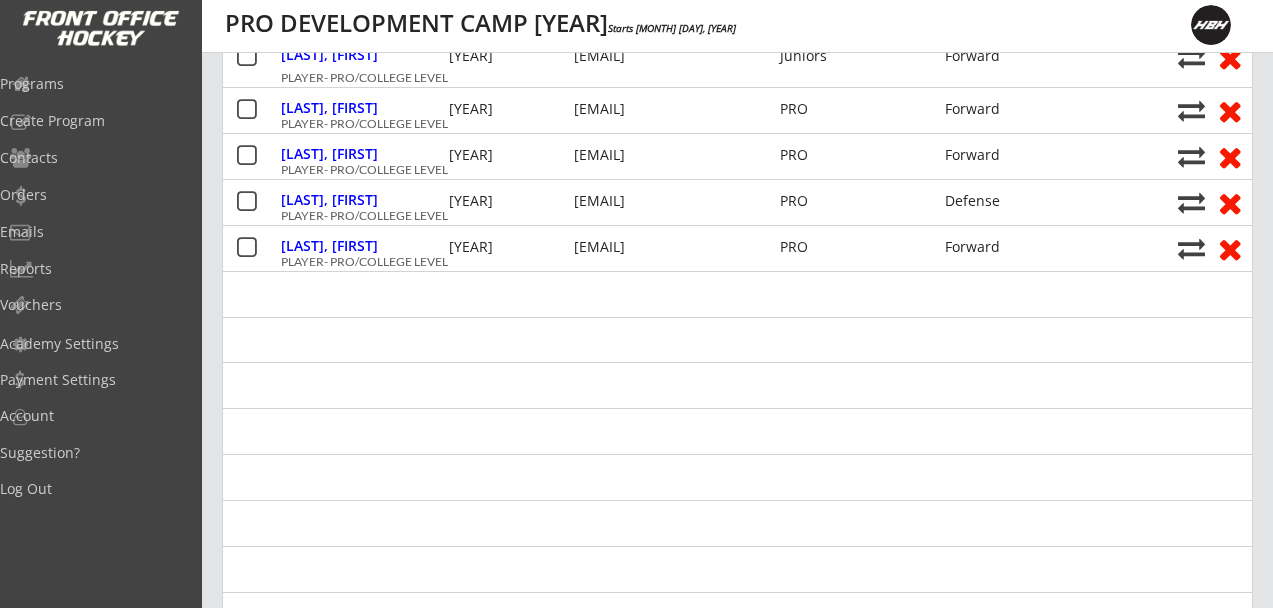 scroll, scrollTop: 769, scrollLeft: 0, axis: vertical 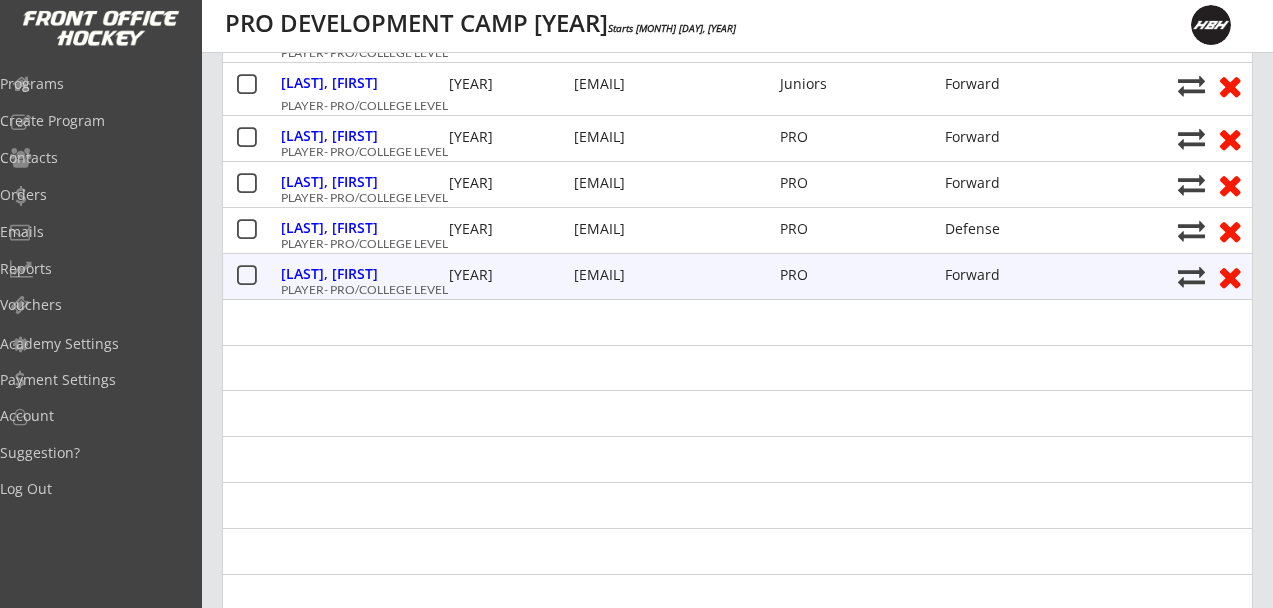 click at bounding box center (1229, 276) 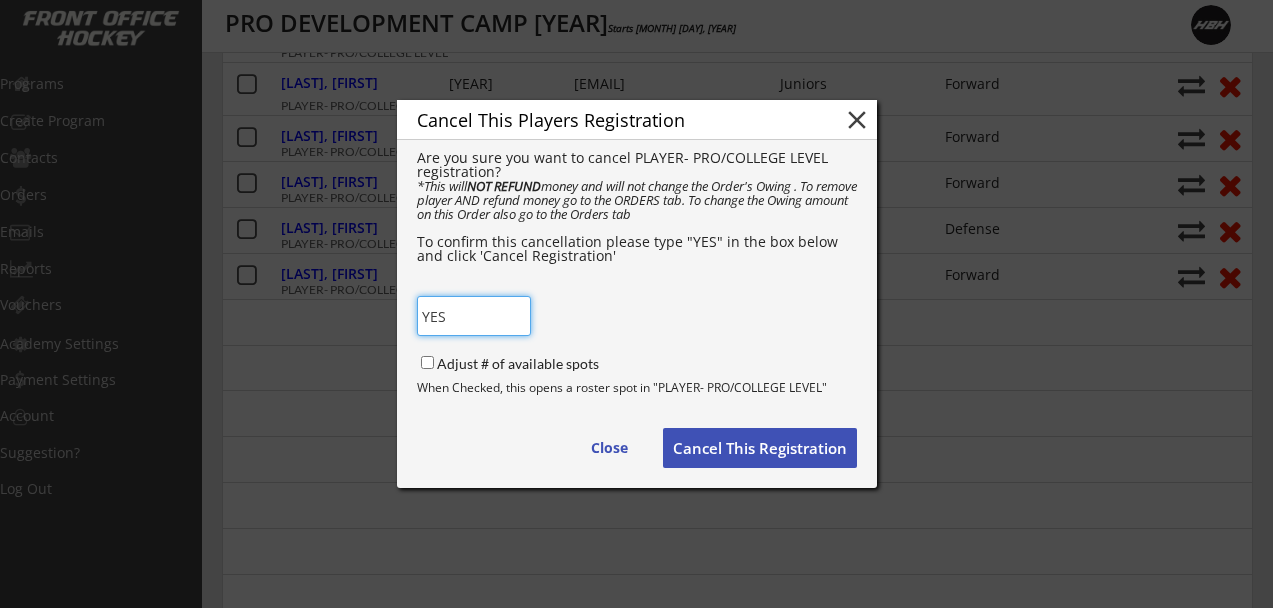 type on "YES" 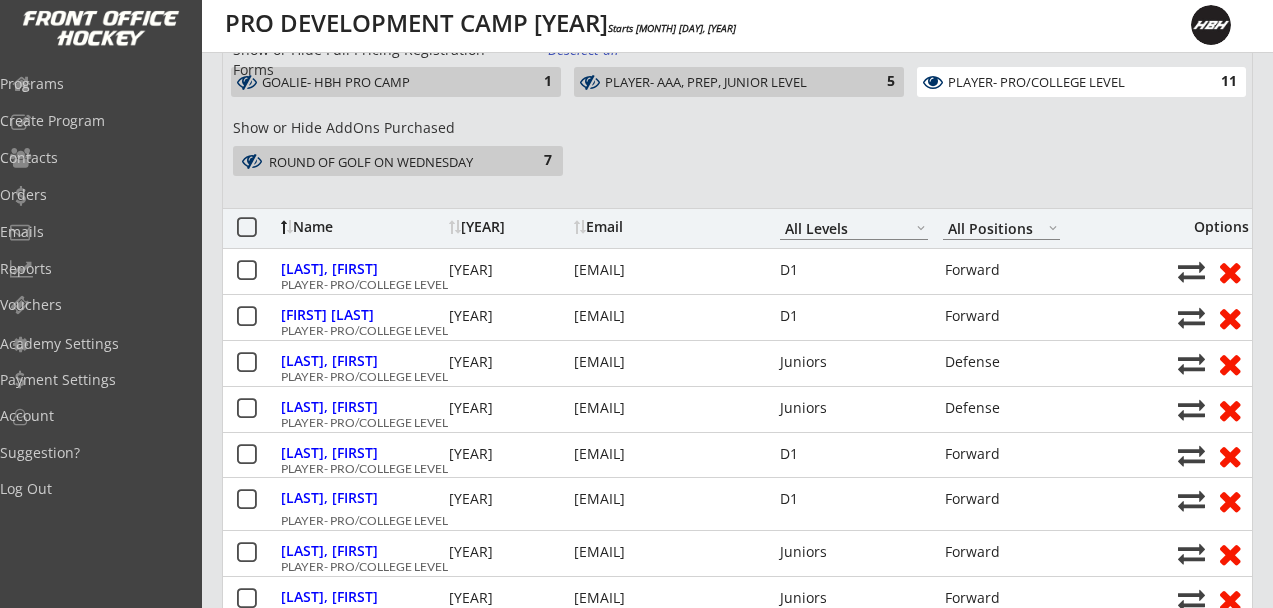 scroll, scrollTop: 0, scrollLeft: 0, axis: both 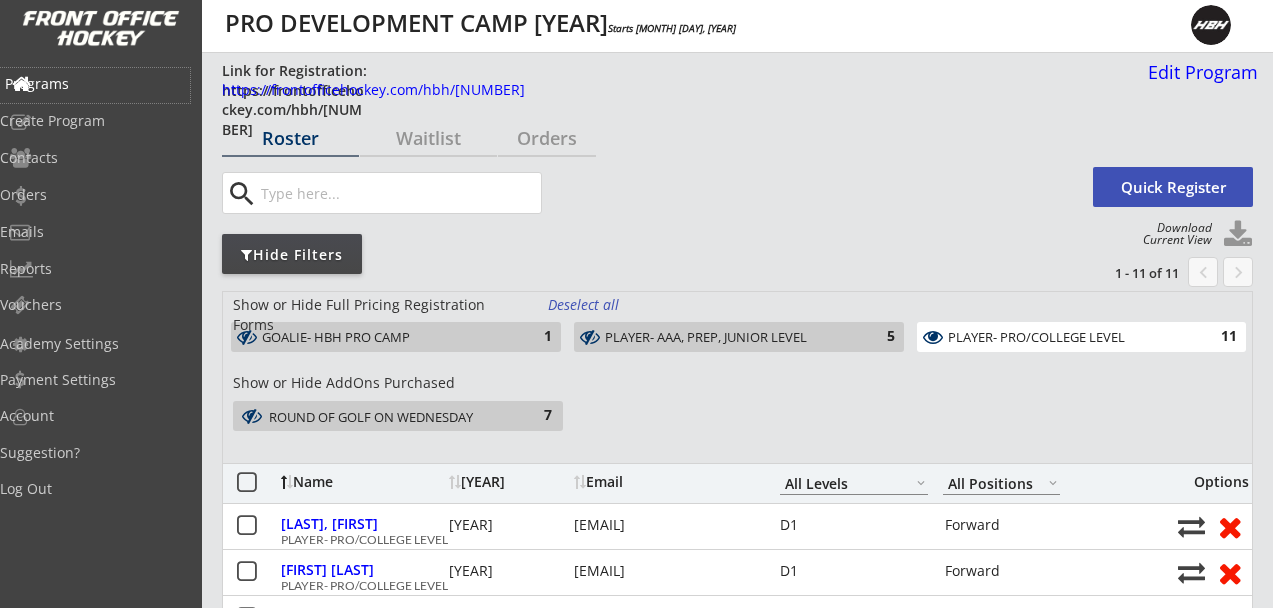 click on "••••••••" at bounding box center [95, 84] 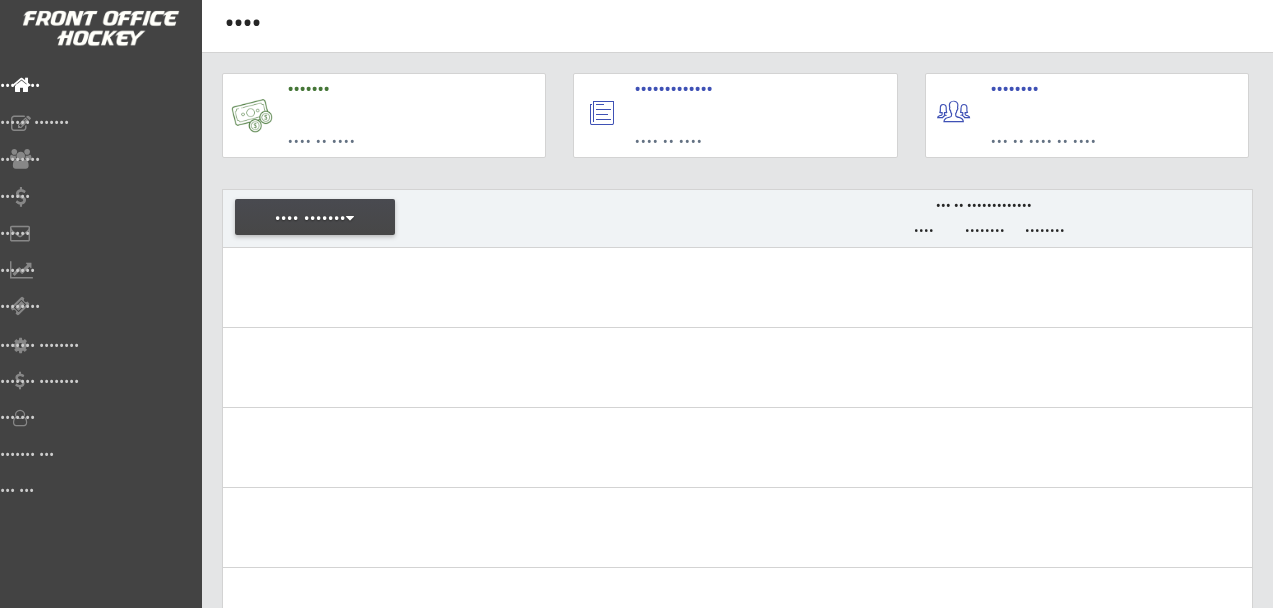 scroll, scrollTop: 0, scrollLeft: 0, axis: both 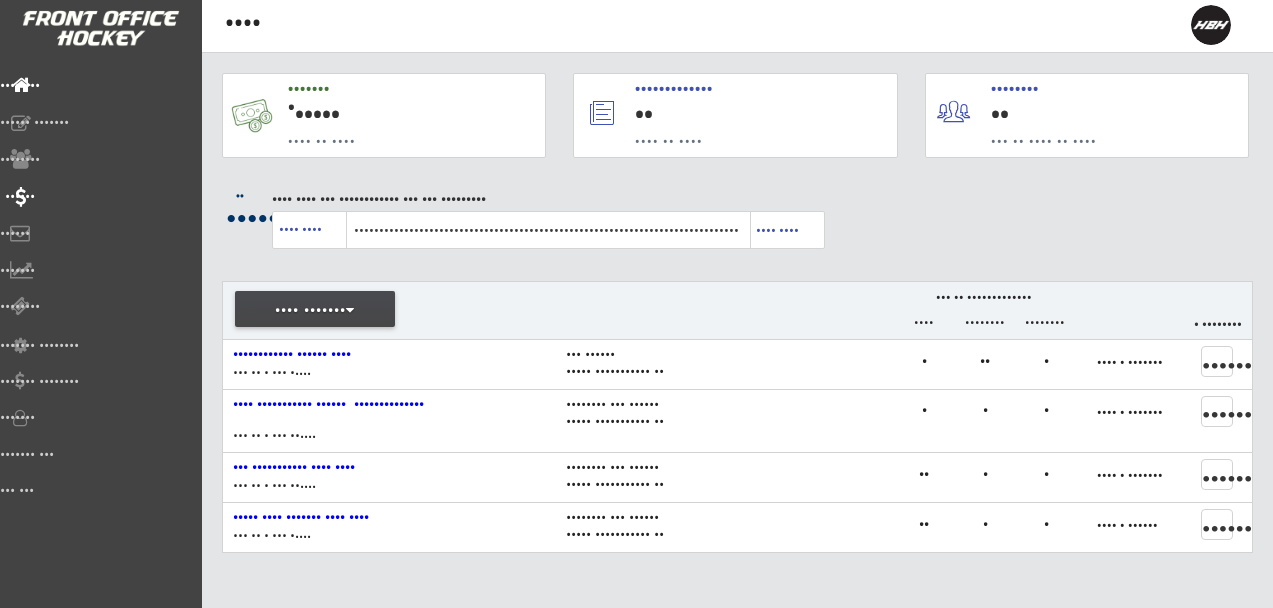 click on "••••••" at bounding box center [95, 85] 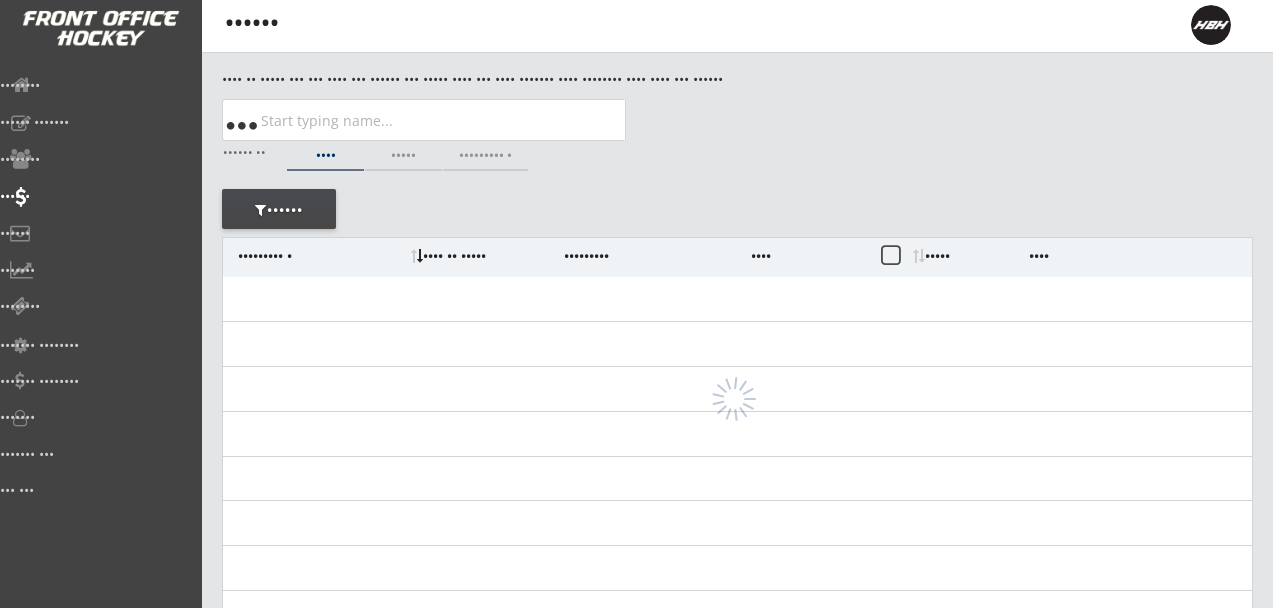 click at bounding box center (441, 120) 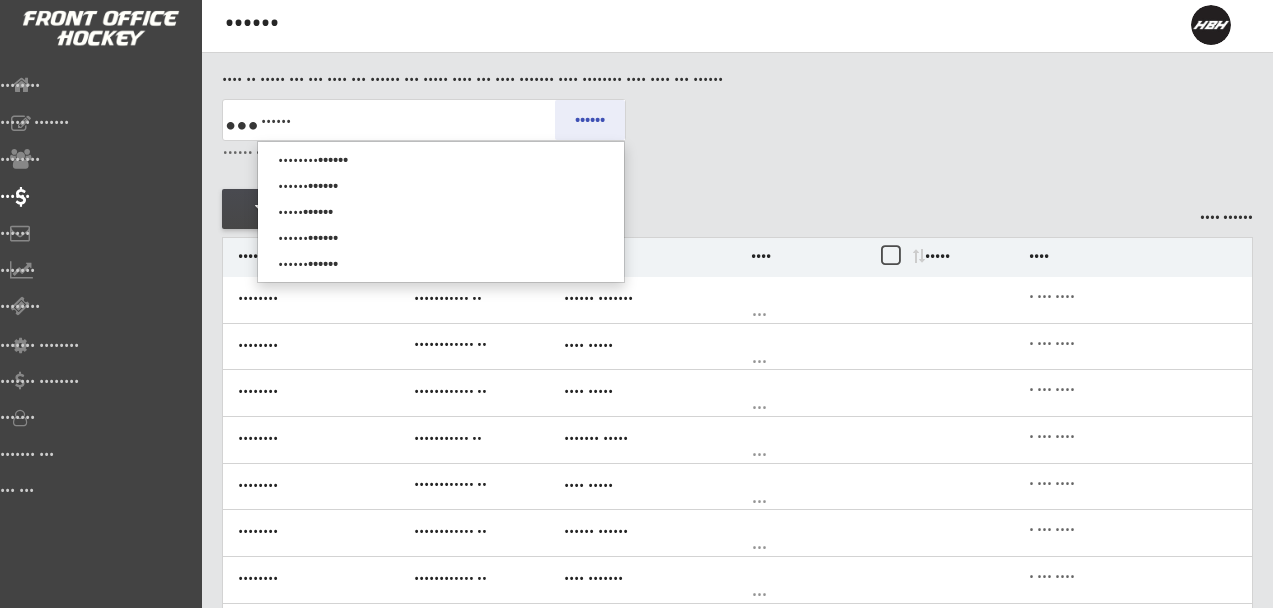 type on "••••••" 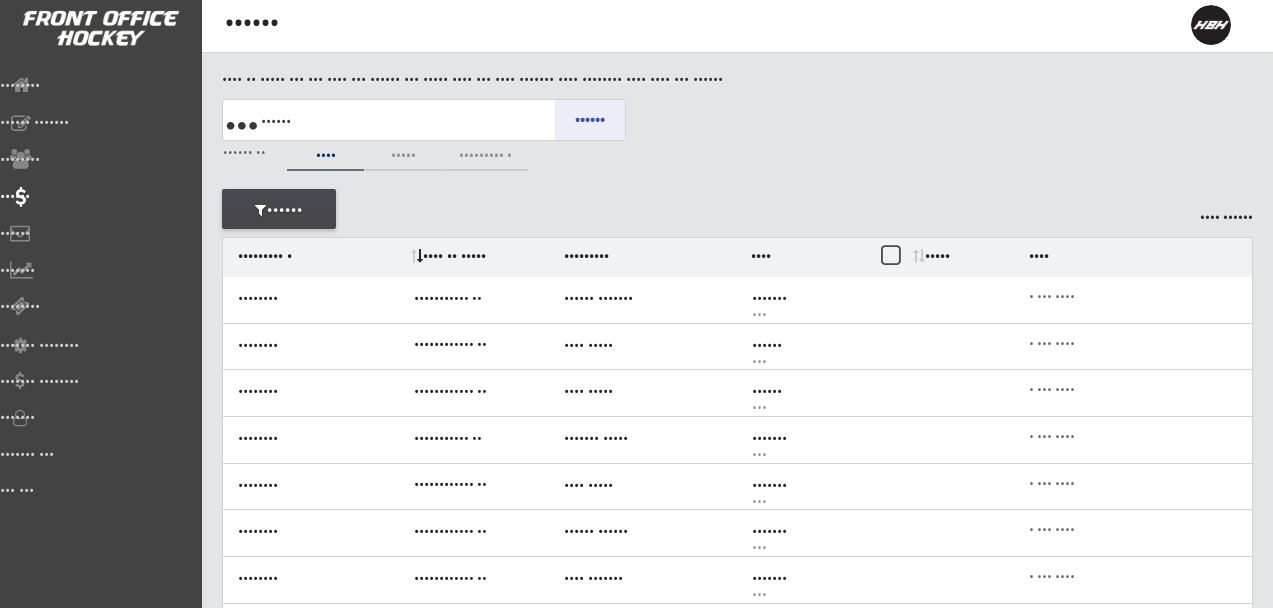 click on "••••••" at bounding box center [590, 120] 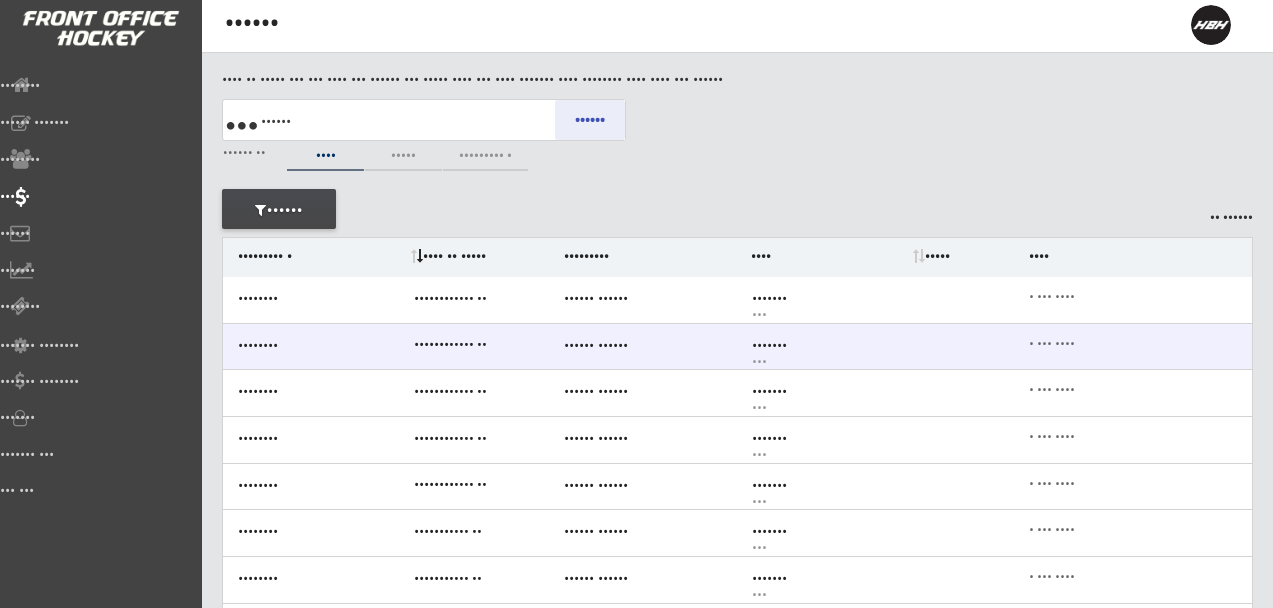 click on "•••••• ••••••" at bounding box center (320, 345) 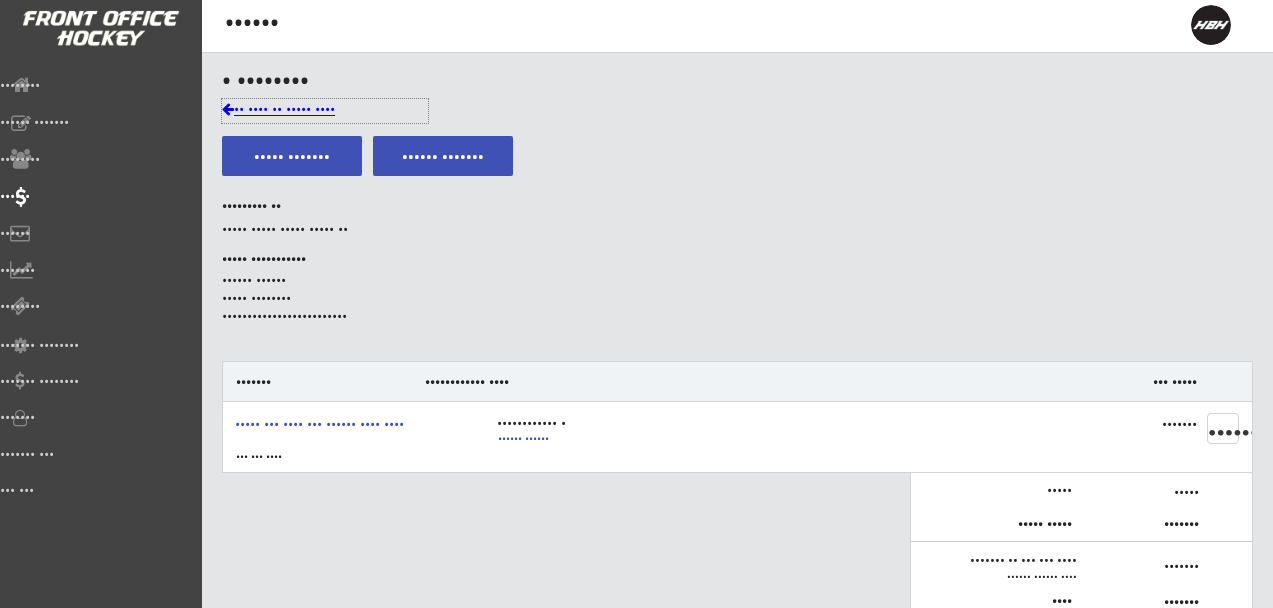 click on "•• •••• •• ••••• ••••" at bounding box center (325, 109) 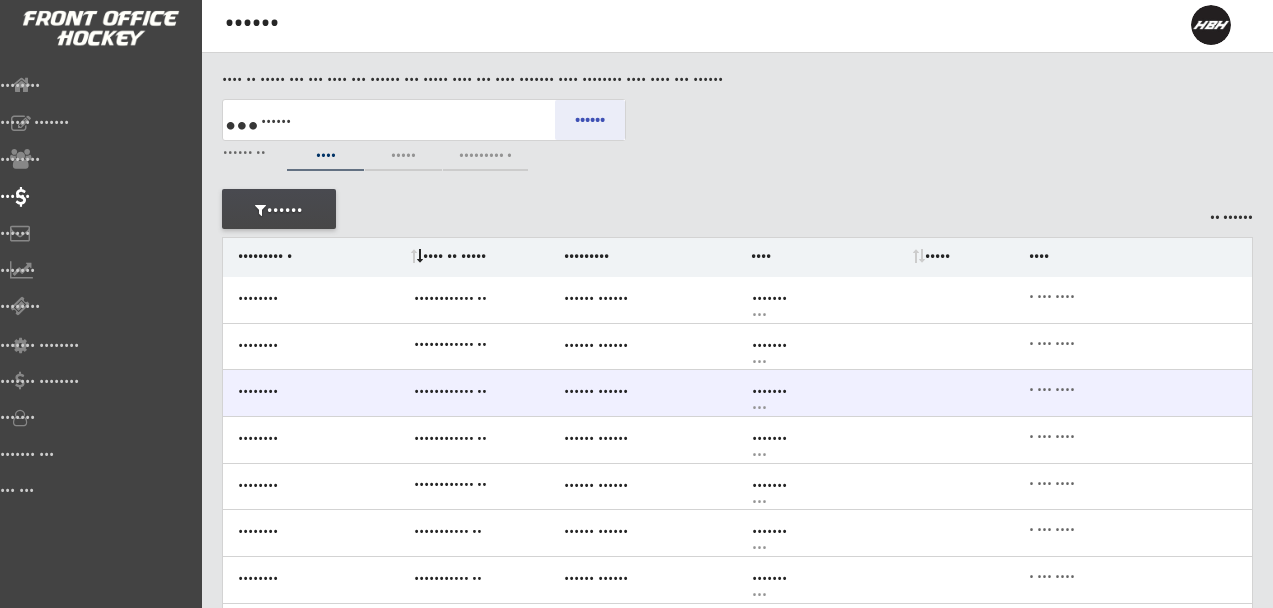 click on "•••••••
••••• ••" at bounding box center [320, 392] 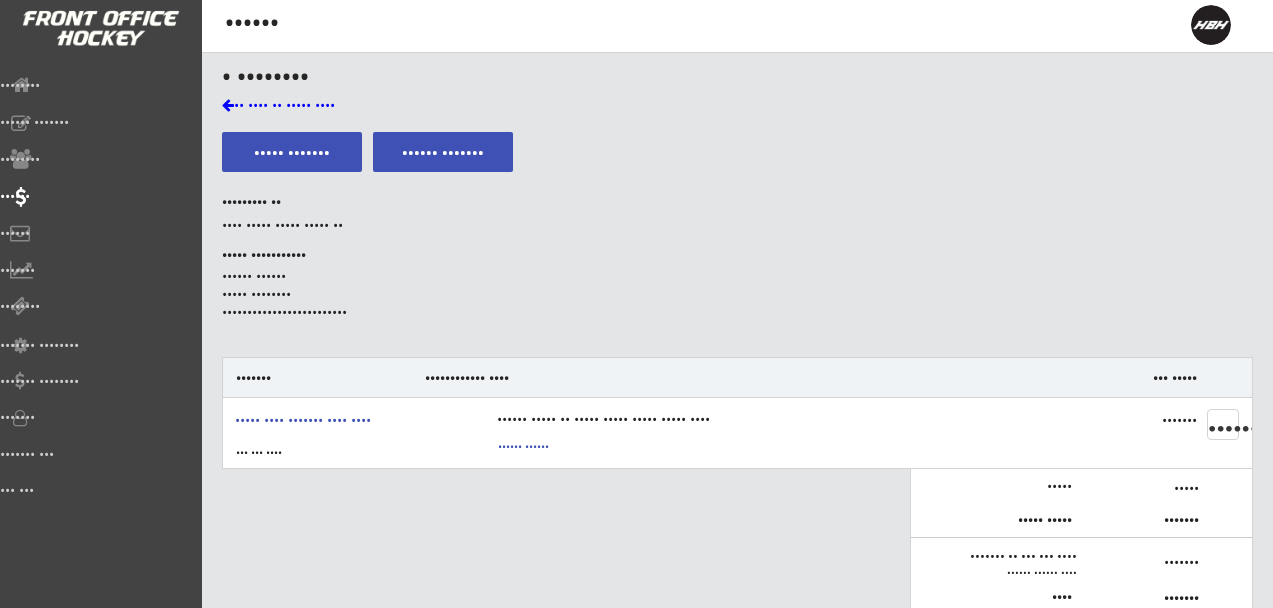 scroll, scrollTop: 0, scrollLeft: 0, axis: both 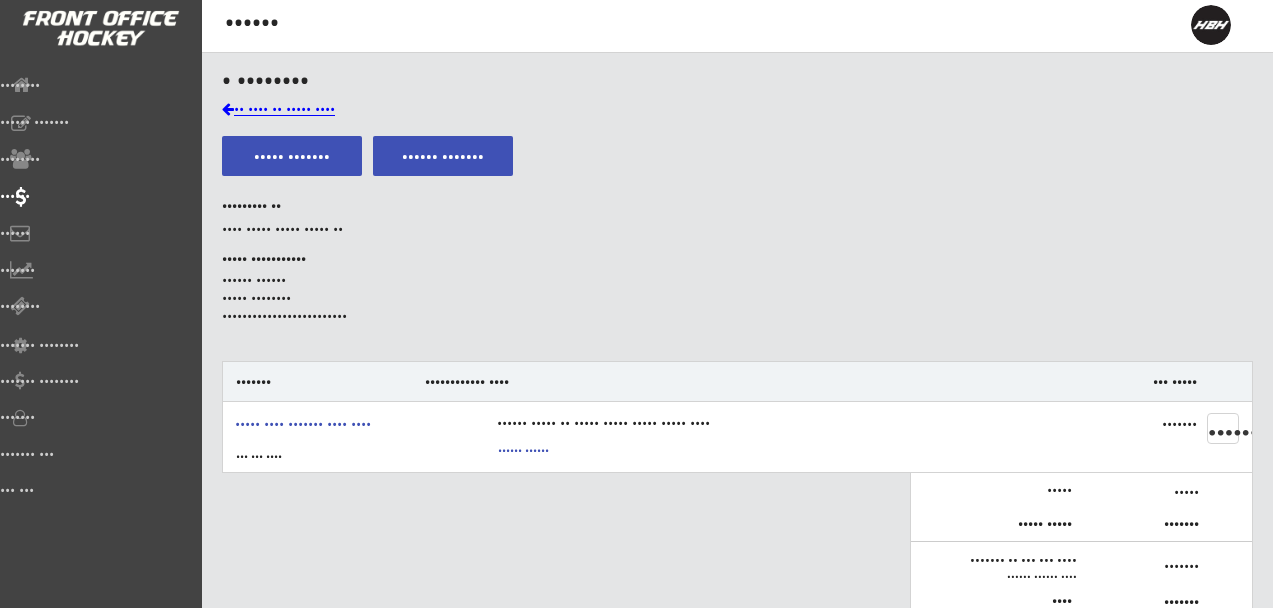 click on "•• •••• •• ••••• ••••" at bounding box center [0, 0] 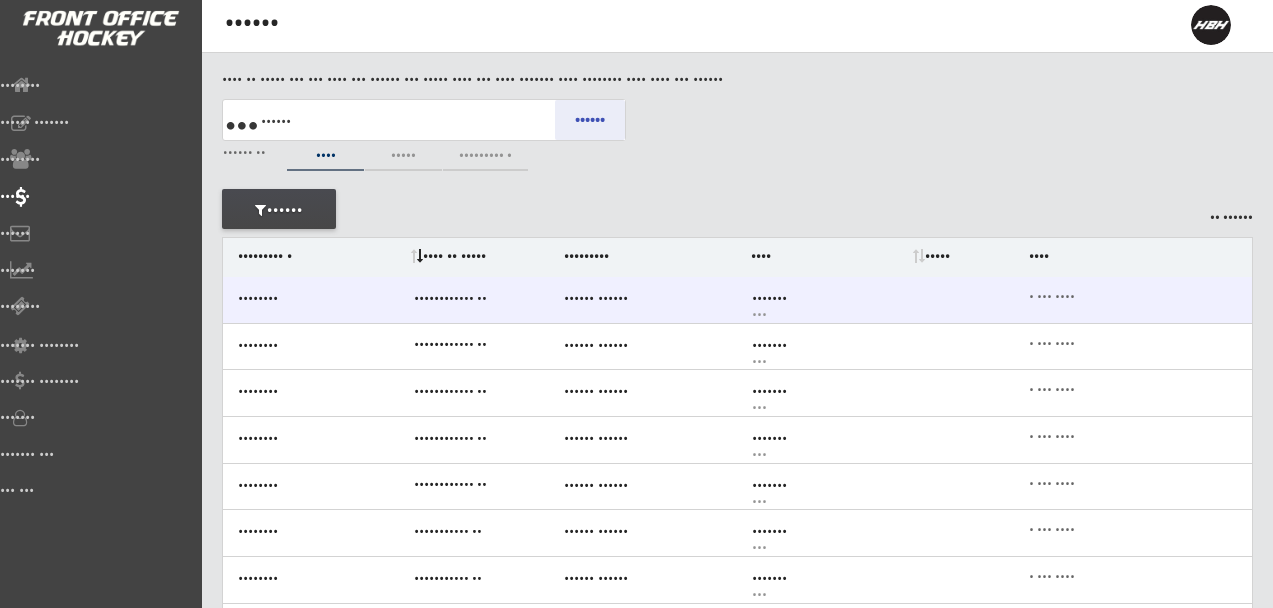 click on "•••••••
••••• ••" at bounding box center [320, 299] 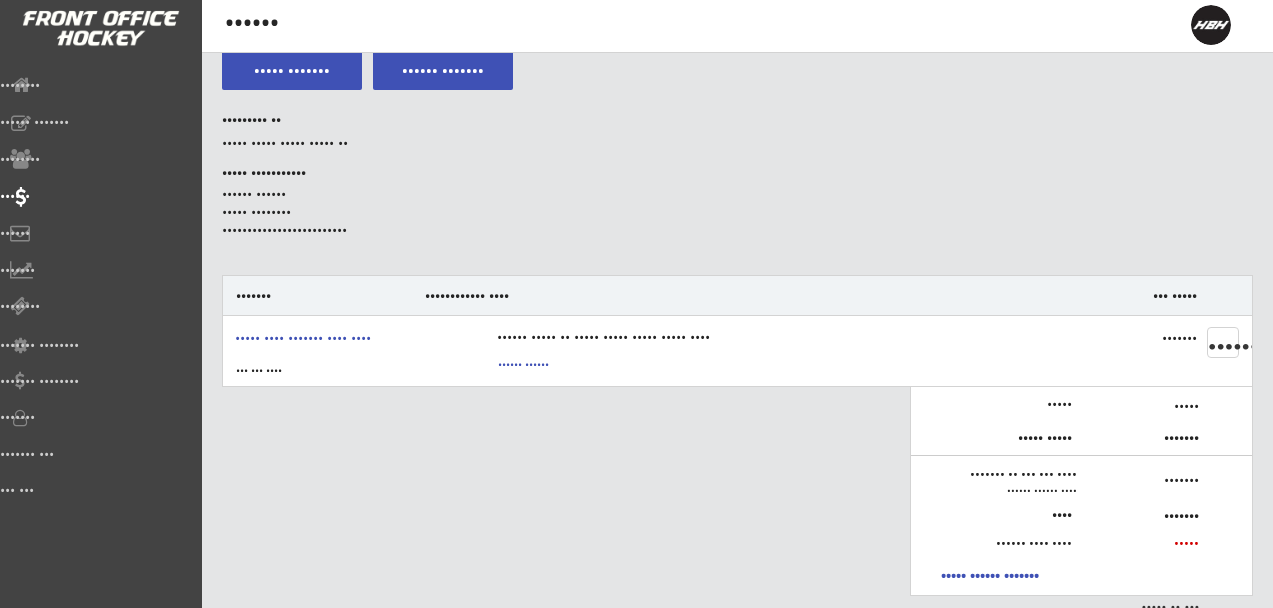 scroll, scrollTop: 0, scrollLeft: 0, axis: both 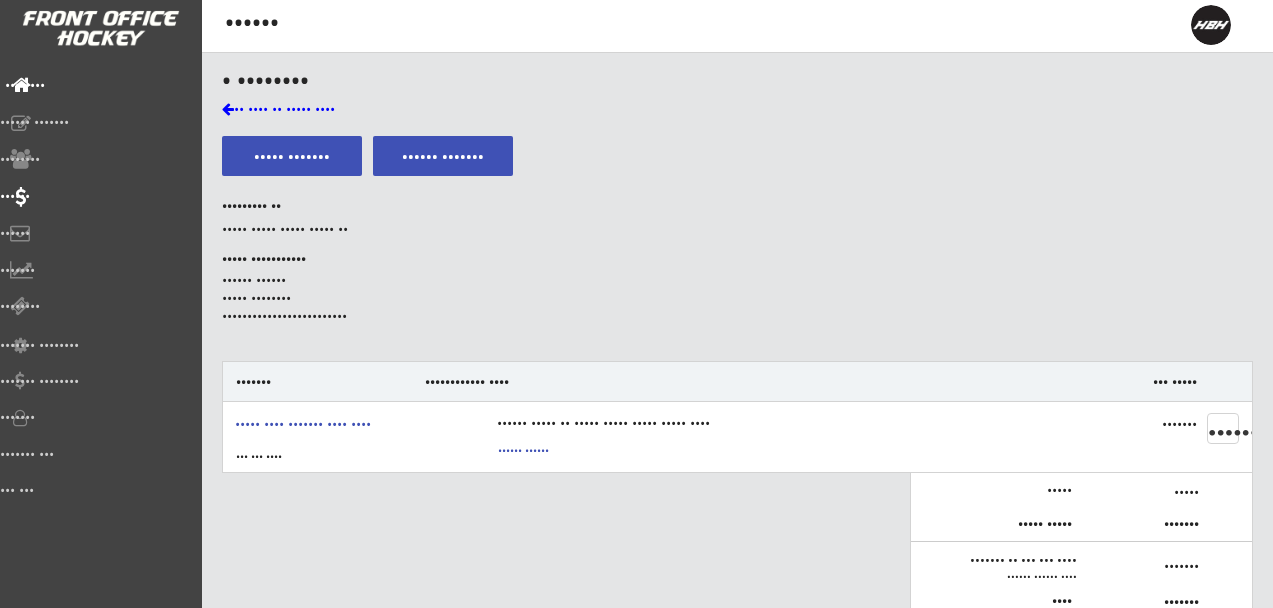click on "••••••••" at bounding box center [95, 85] 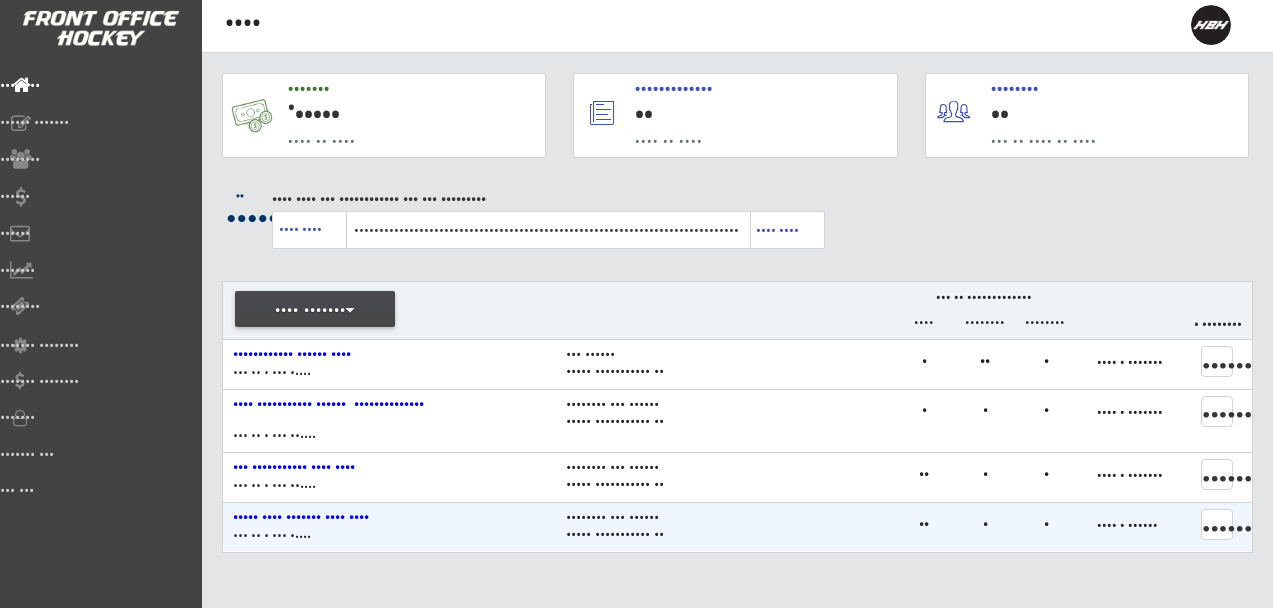 click at bounding box center [1220, 523] 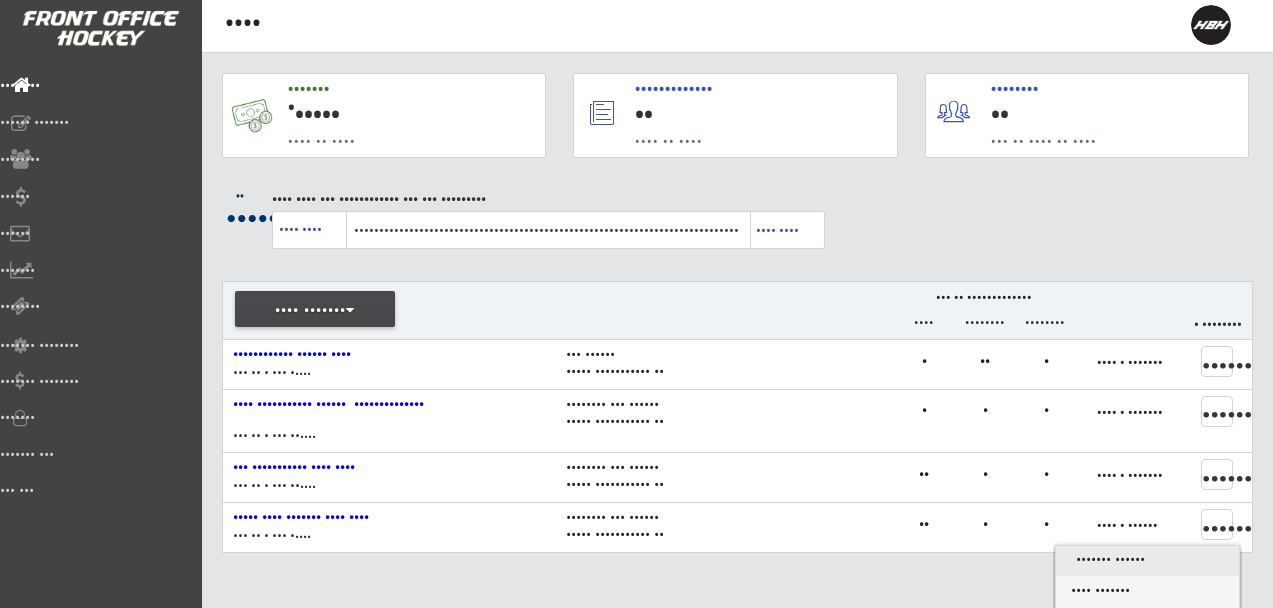 click on "••••••• ••••••" at bounding box center [1147, 559] 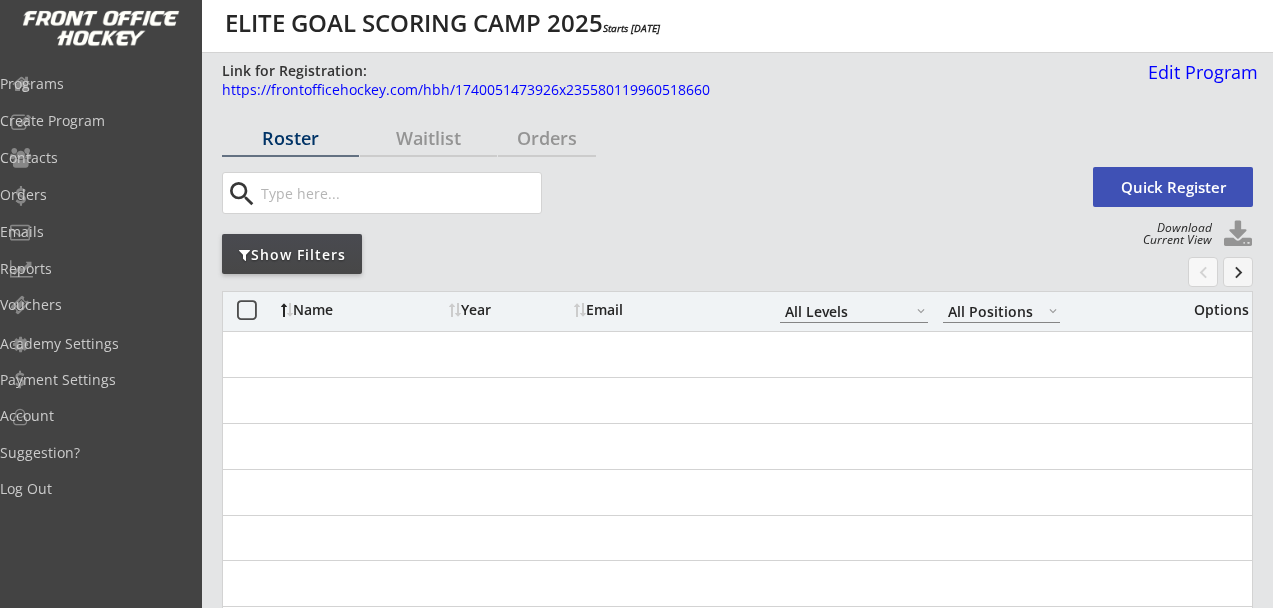scroll, scrollTop: 0, scrollLeft: 0, axis: both 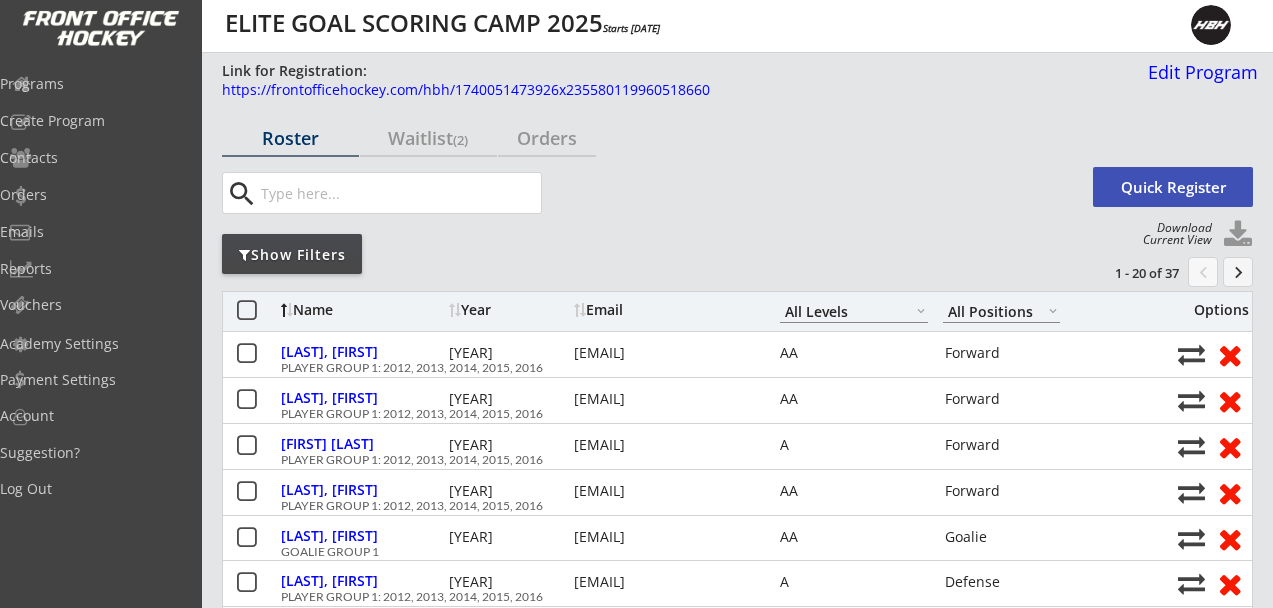 click on "Show Filters" at bounding box center (290, 138) 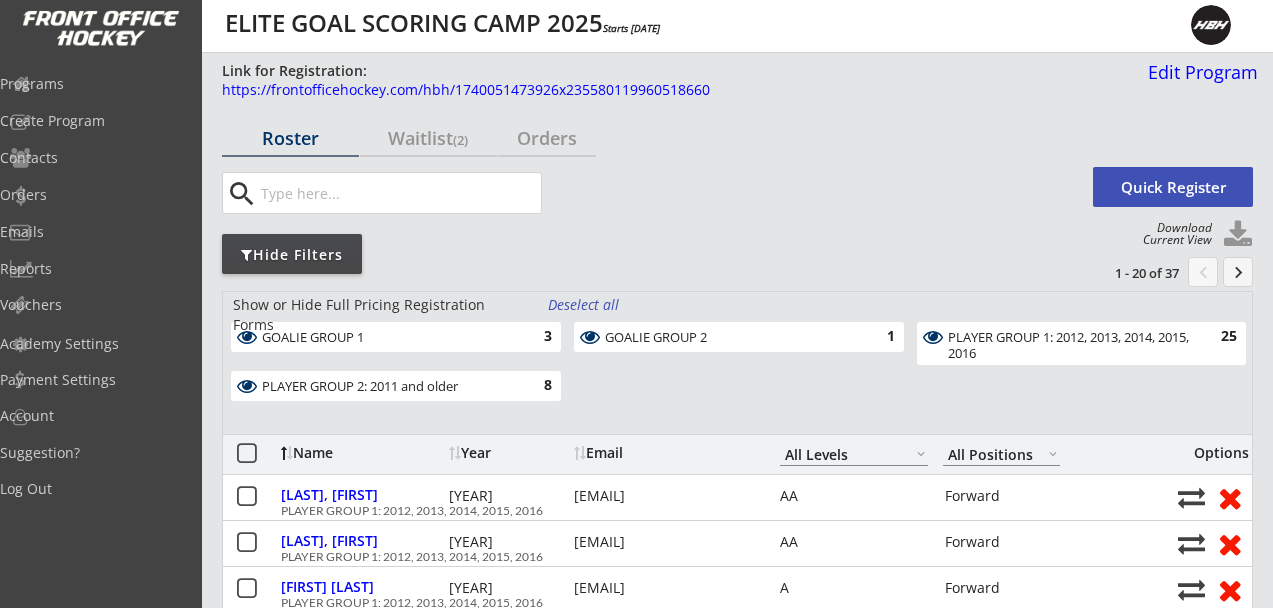click on "GOALIE GROUP 1" at bounding box center [384, 338] 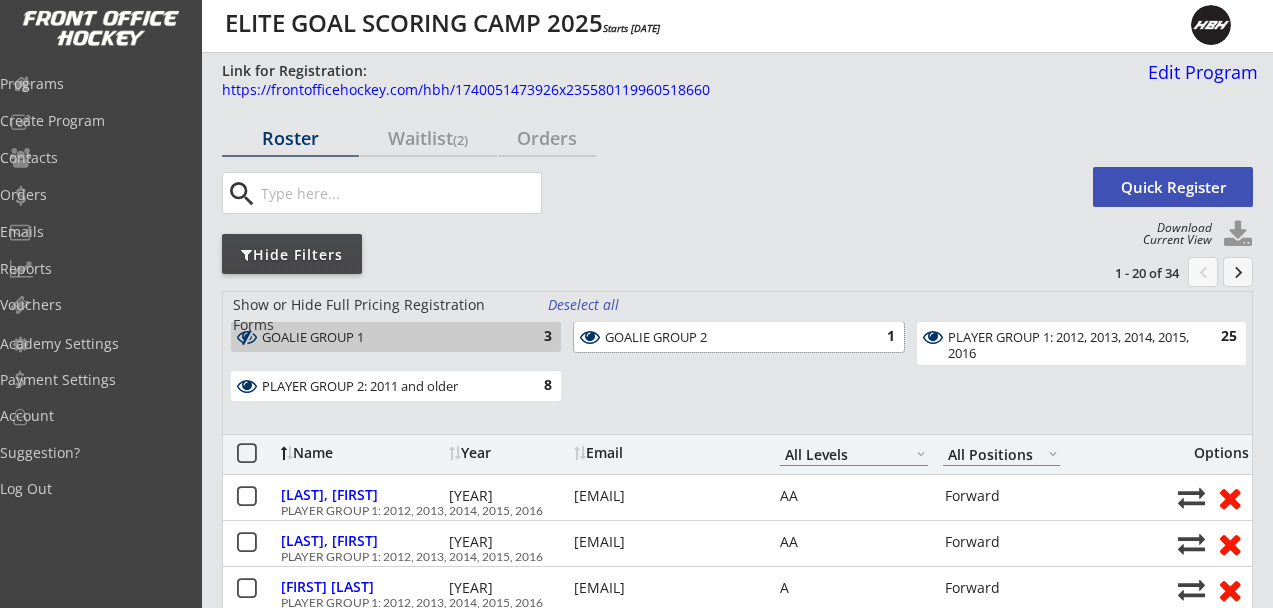 click on "GOALIE GROUP 2" at bounding box center (727, 338) 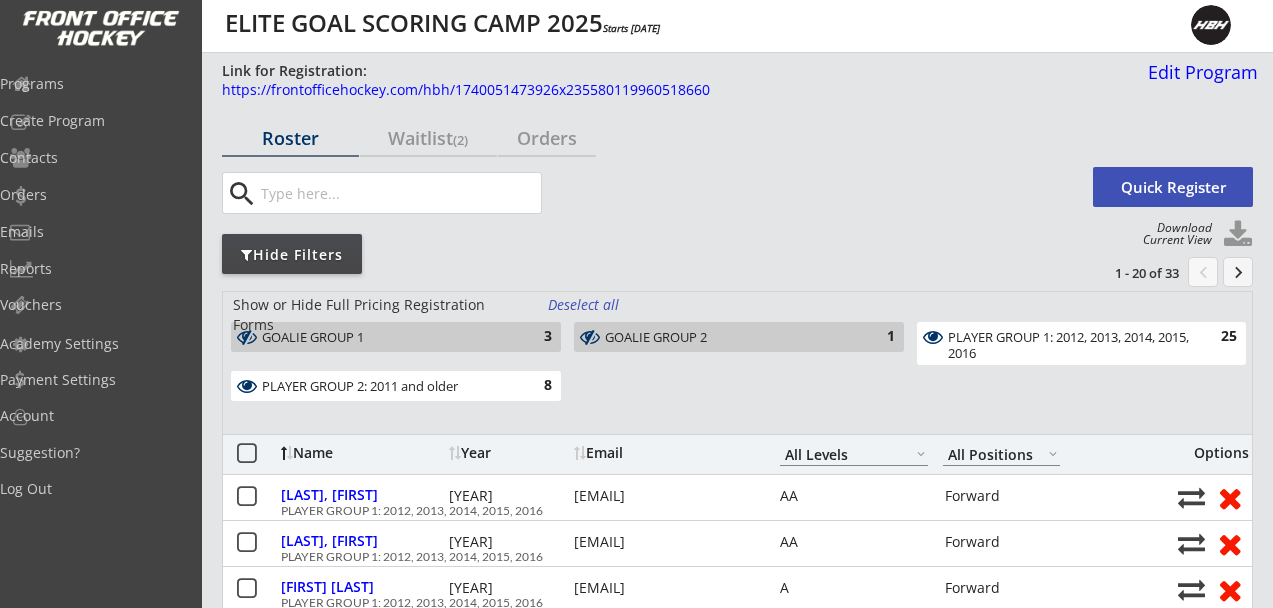click on "PLAYER GROUP 2: 2011 and older" at bounding box center [384, 387] 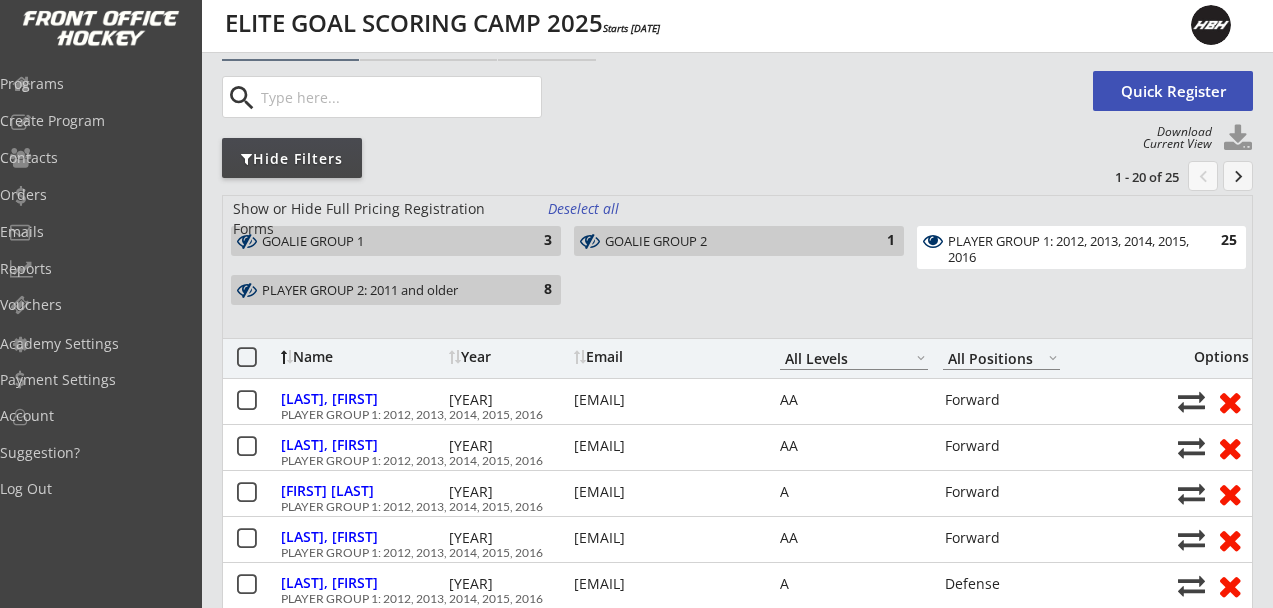 scroll, scrollTop: 0, scrollLeft: 0, axis: both 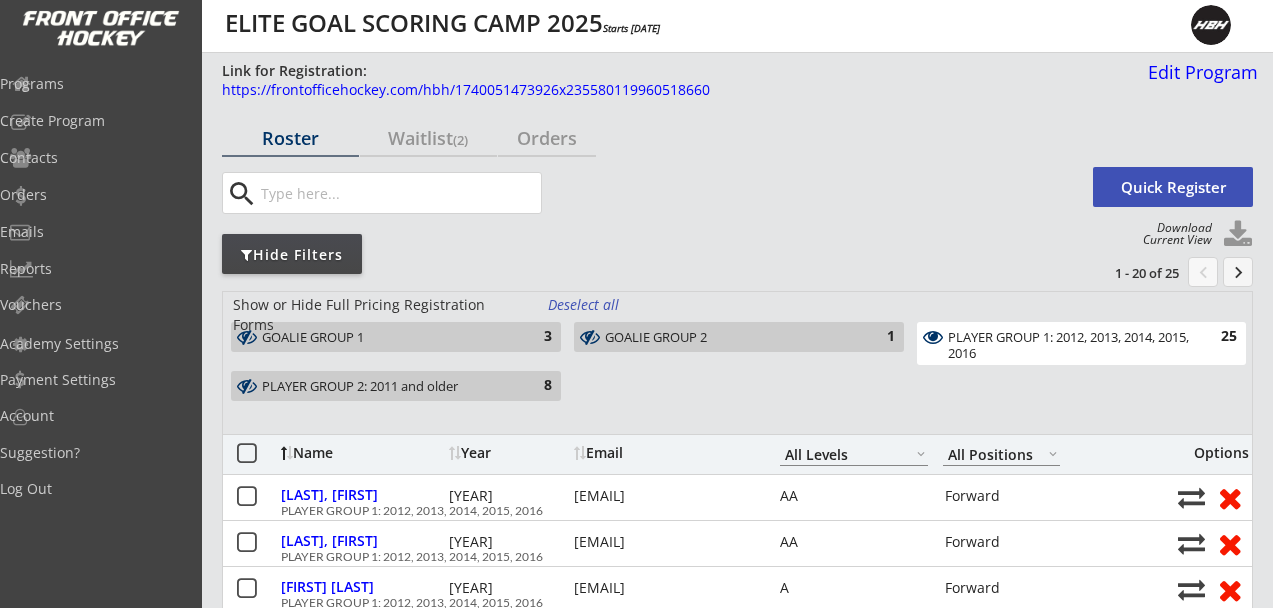click on "keyboard_arrow_right" at bounding box center (1203, 272) 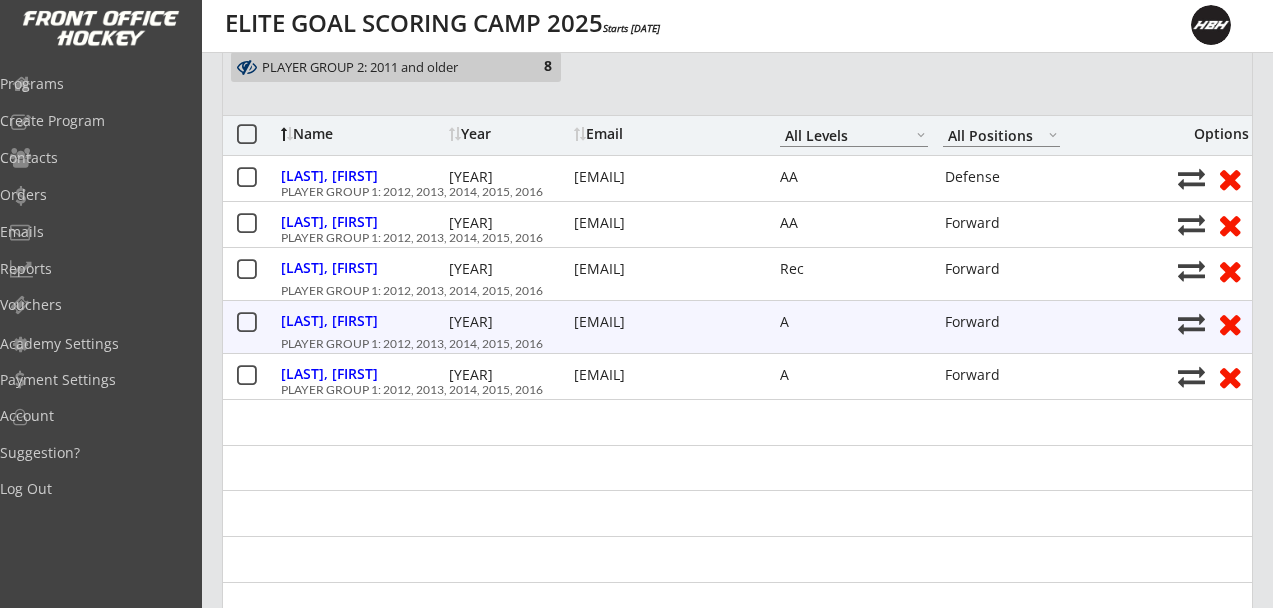 scroll, scrollTop: 0, scrollLeft: 0, axis: both 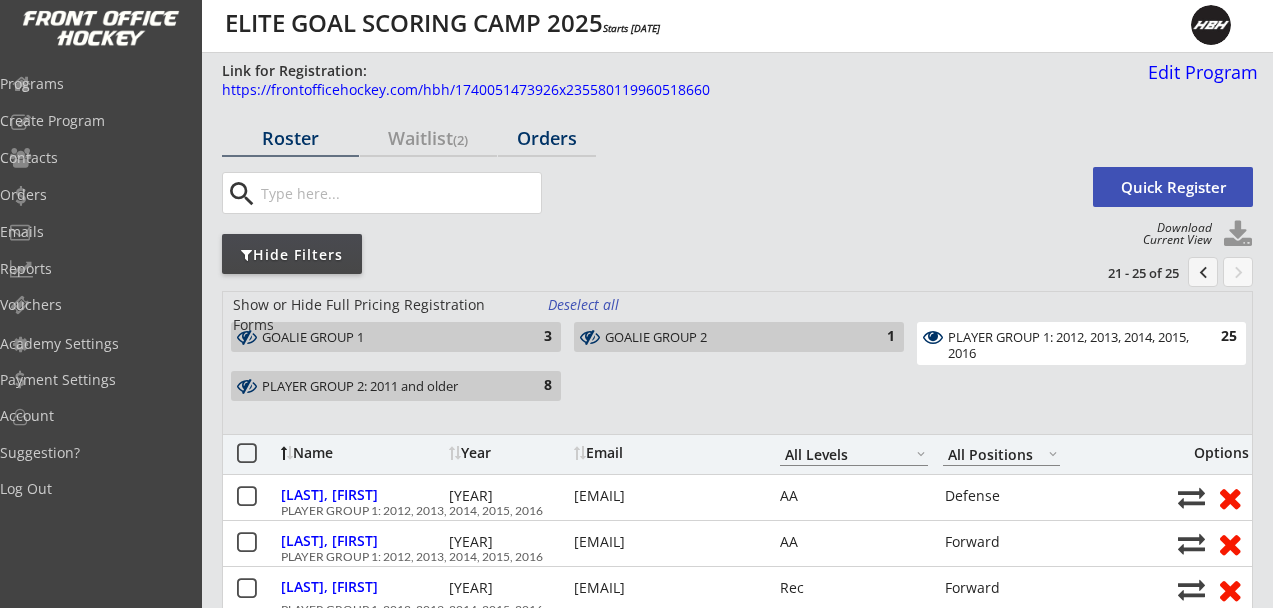 click on "Orders" at bounding box center [290, 138] 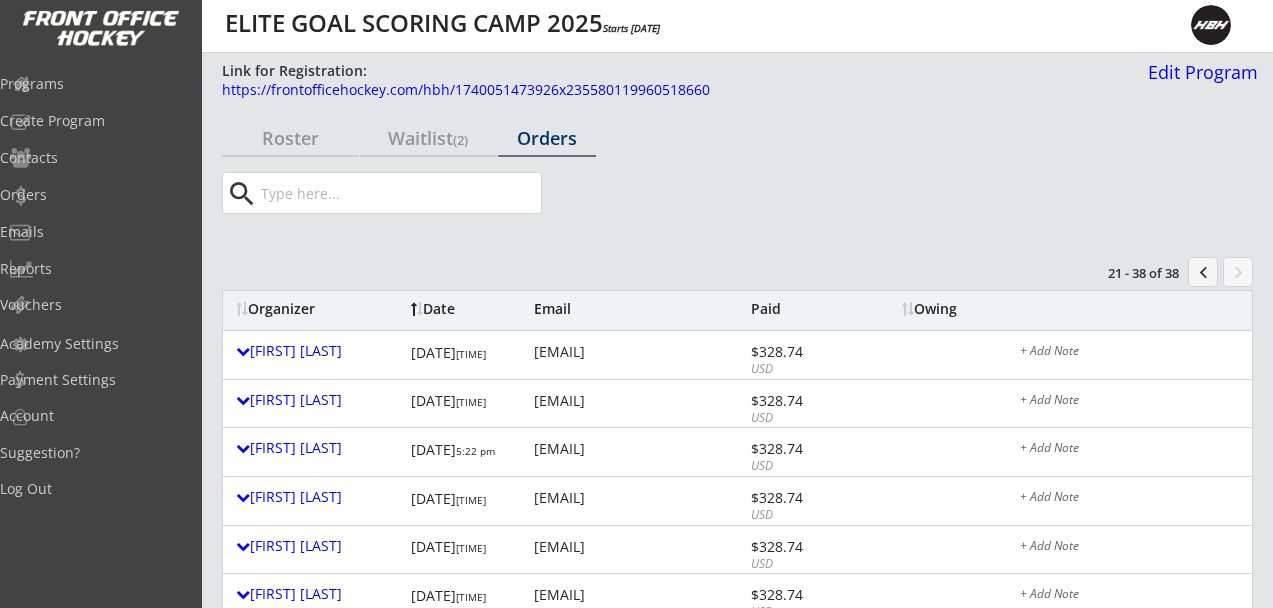 scroll, scrollTop: 25, scrollLeft: 0, axis: vertical 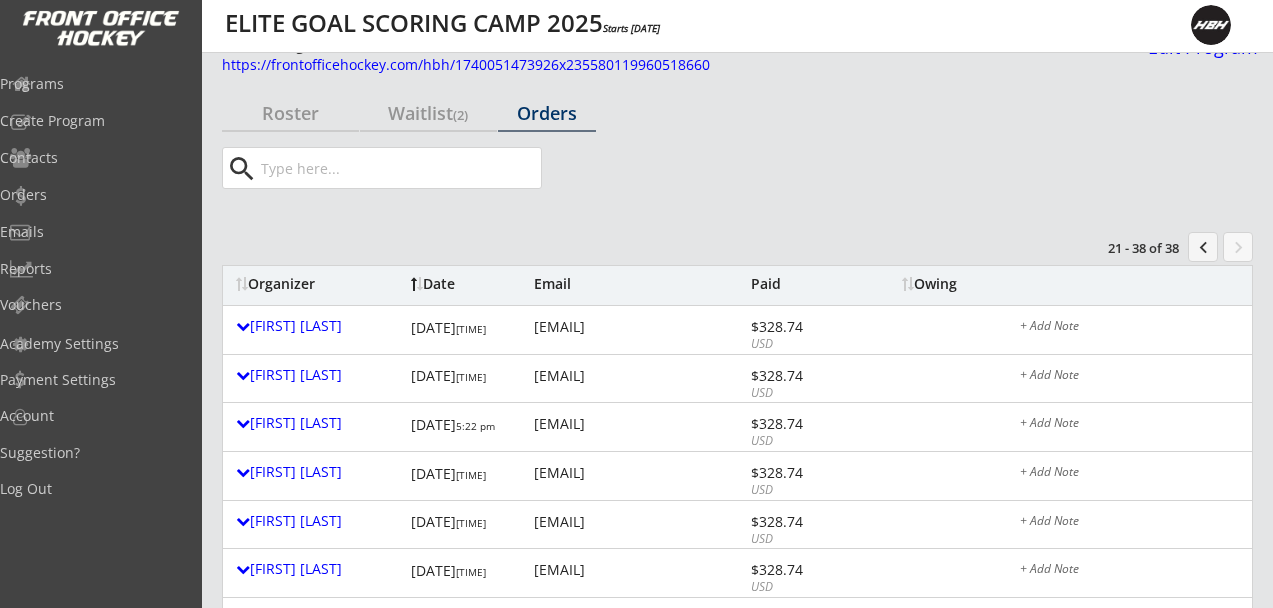 click on "chevron_left" at bounding box center (1203, 247) 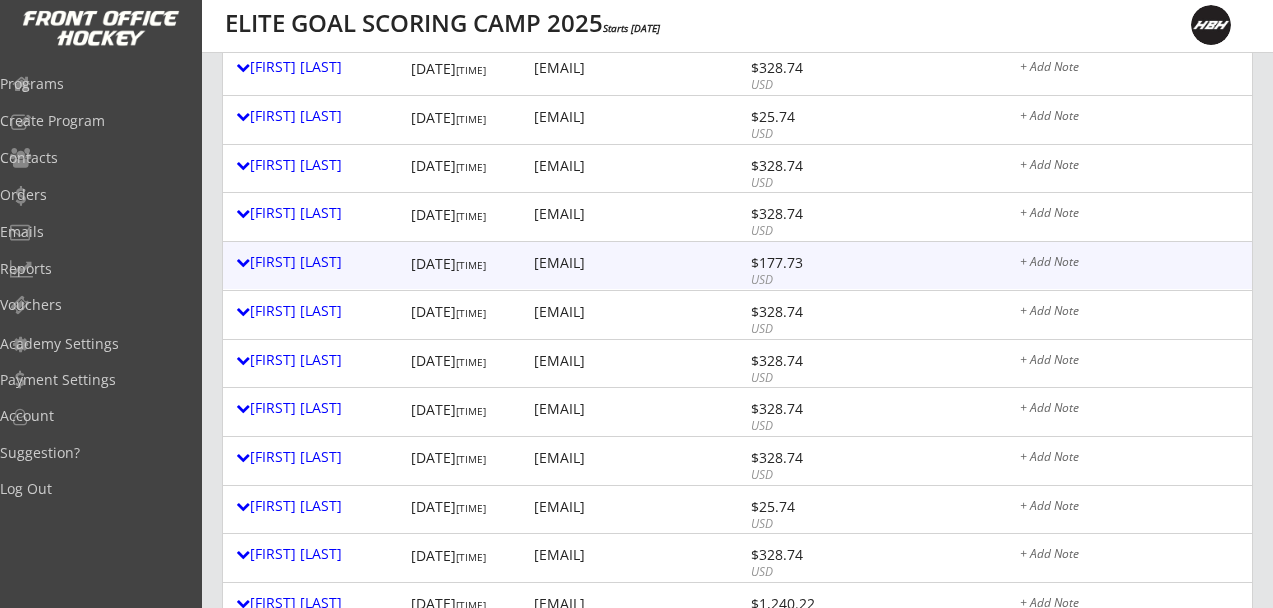 scroll, scrollTop: 380, scrollLeft: 0, axis: vertical 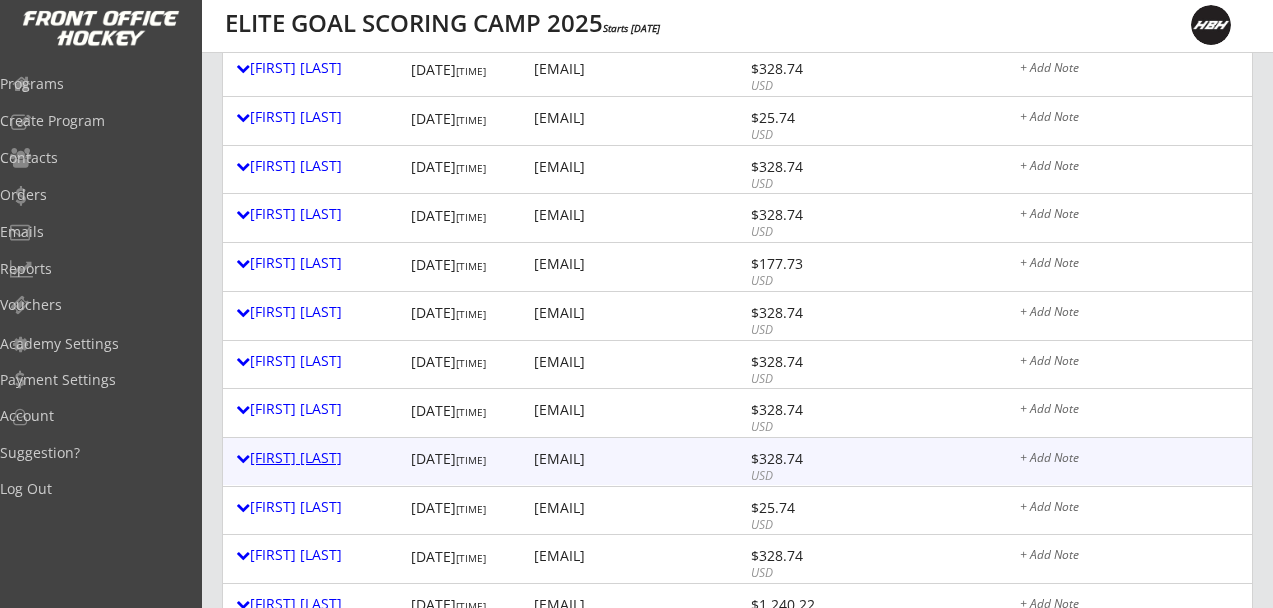 click on "[FIRST] [LAST]" at bounding box center (318, 458) 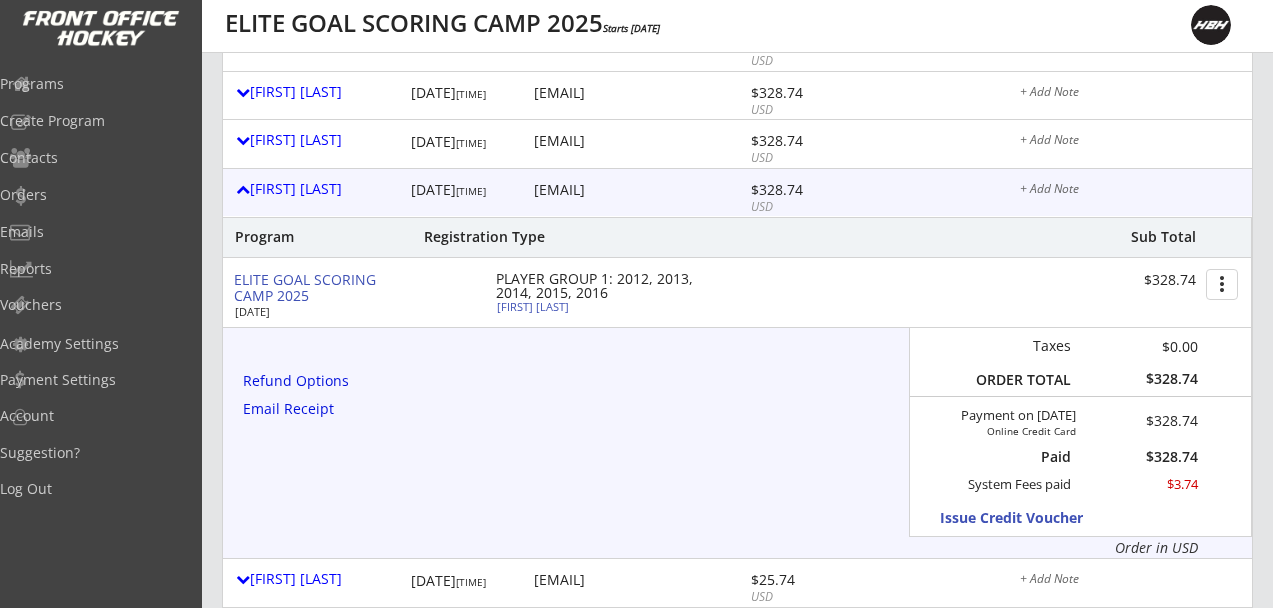 scroll, scrollTop: 660, scrollLeft: 0, axis: vertical 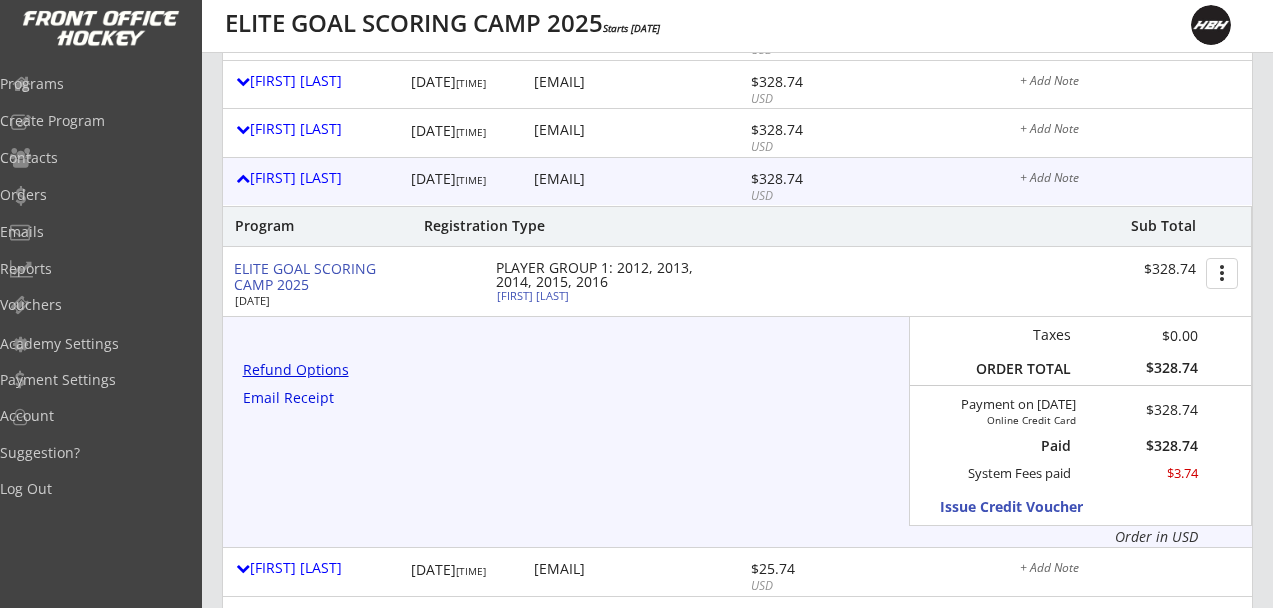 click on "Refund Options" at bounding box center (320, 278) 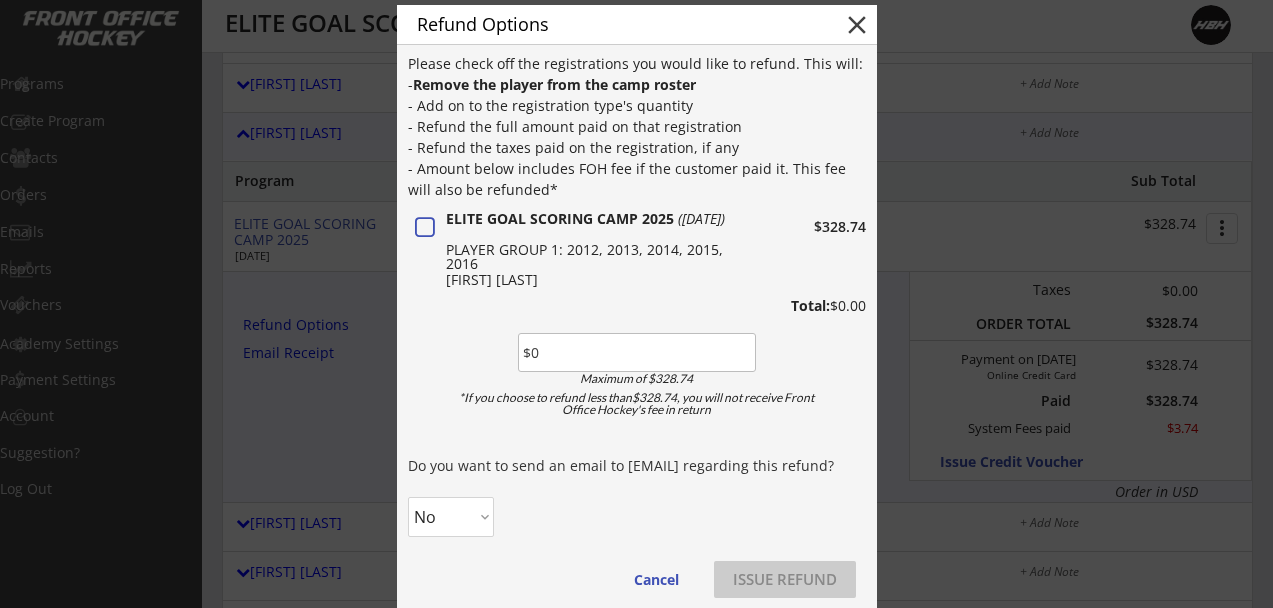 scroll, scrollTop: 706, scrollLeft: 0, axis: vertical 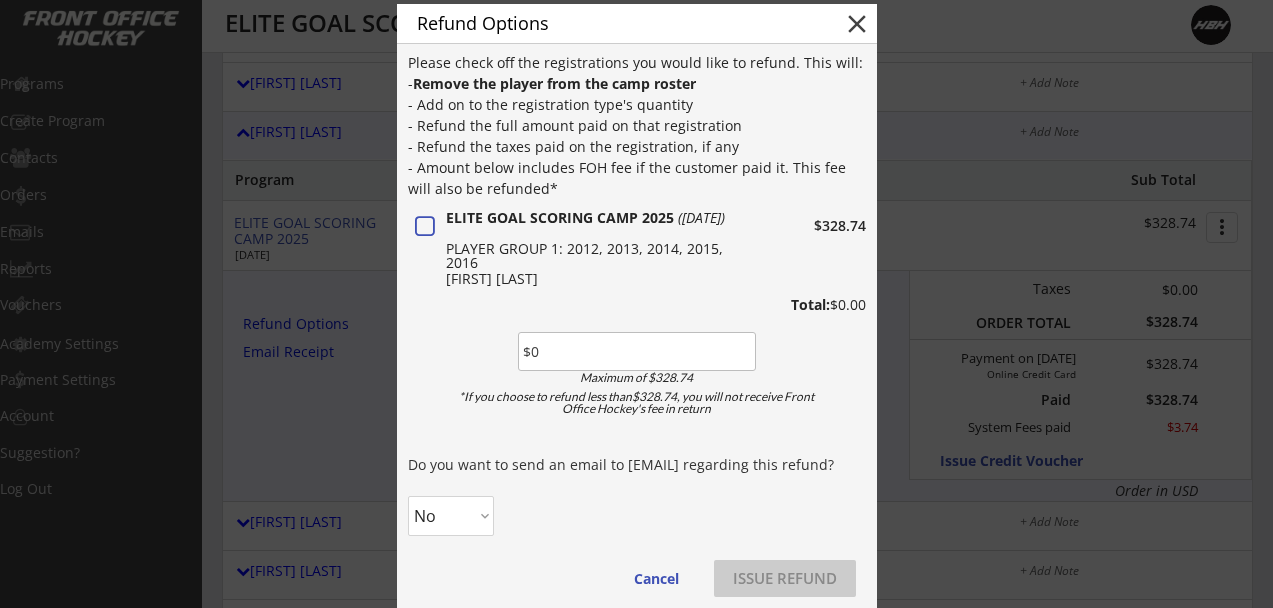 click at bounding box center [425, 227] 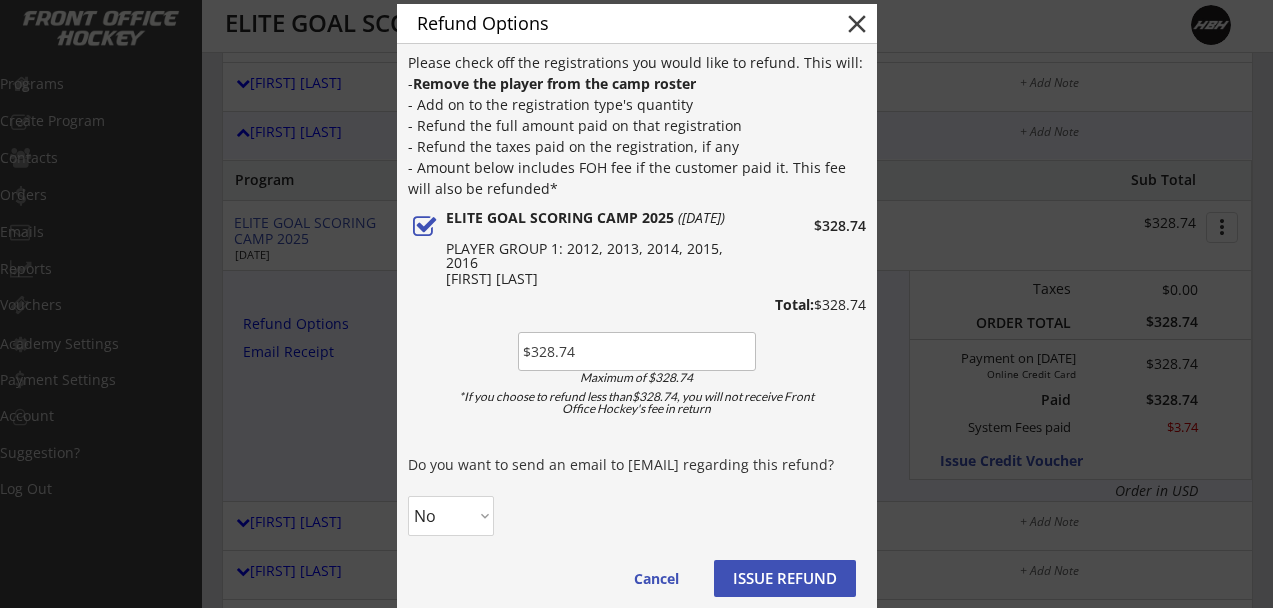 click on "No Yes" at bounding box center [451, 516] 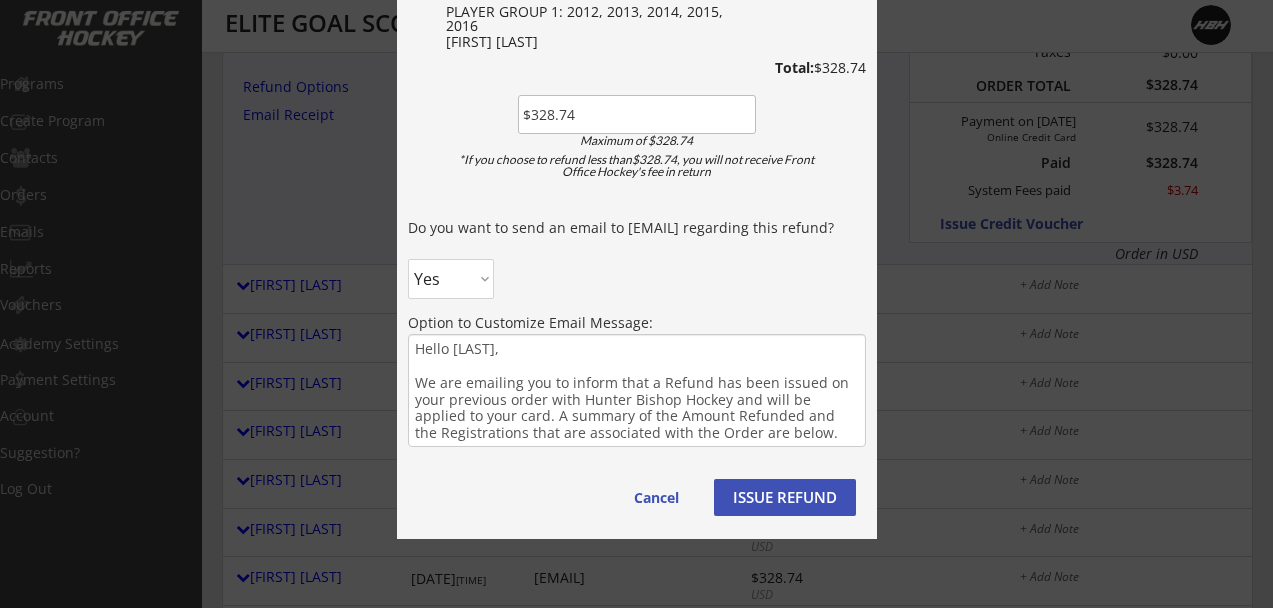 scroll, scrollTop: 947, scrollLeft: 0, axis: vertical 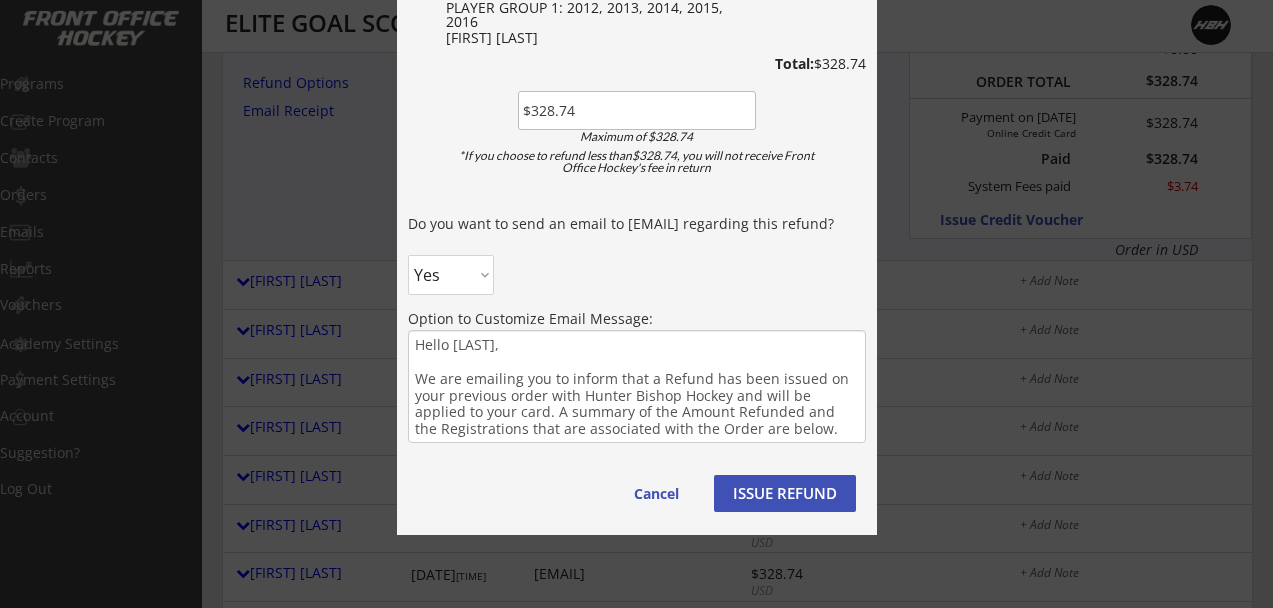 click on "ISSUE REFUND" at bounding box center (1032, 219) 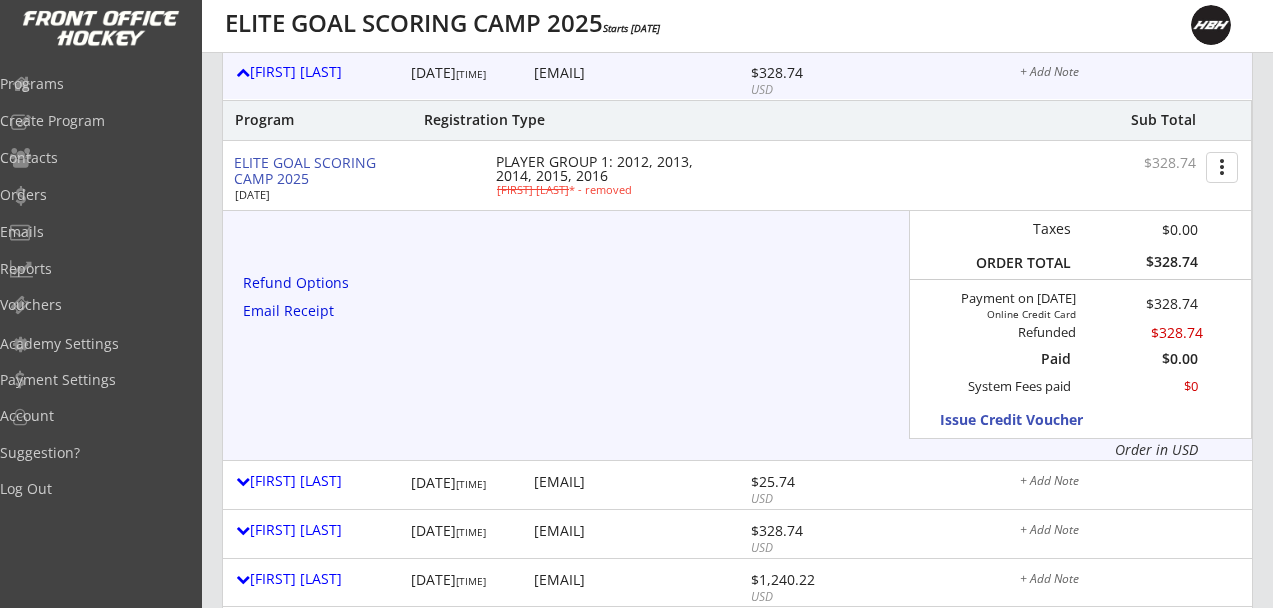 scroll, scrollTop: 763, scrollLeft: 0, axis: vertical 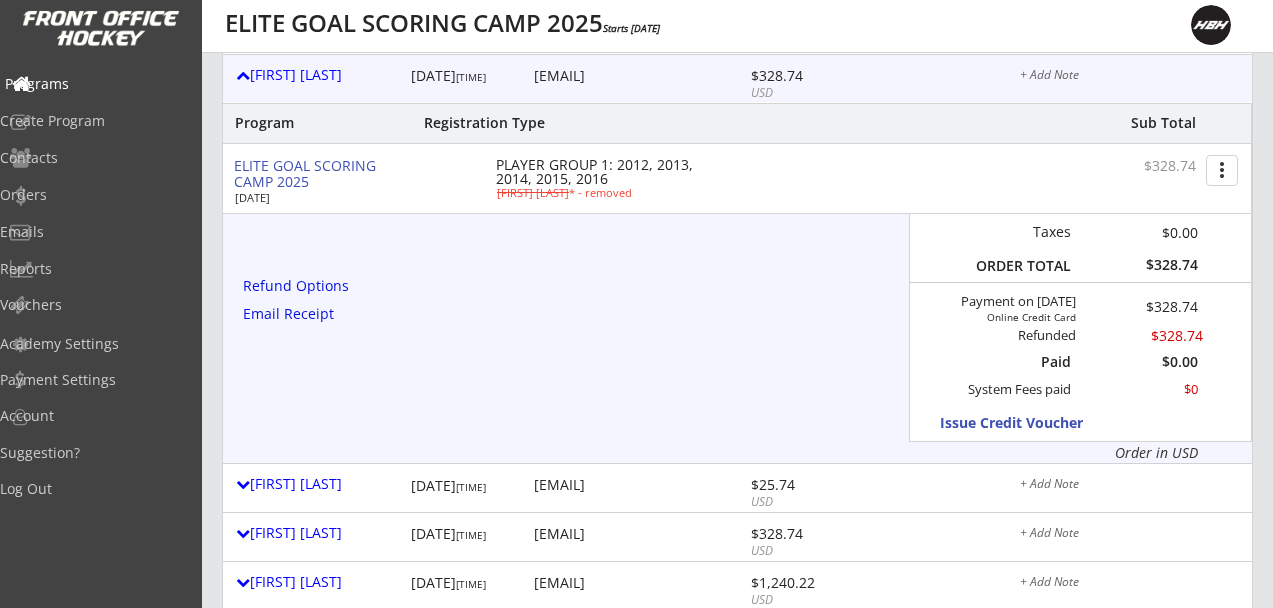 click on "••••••••" at bounding box center [95, 84] 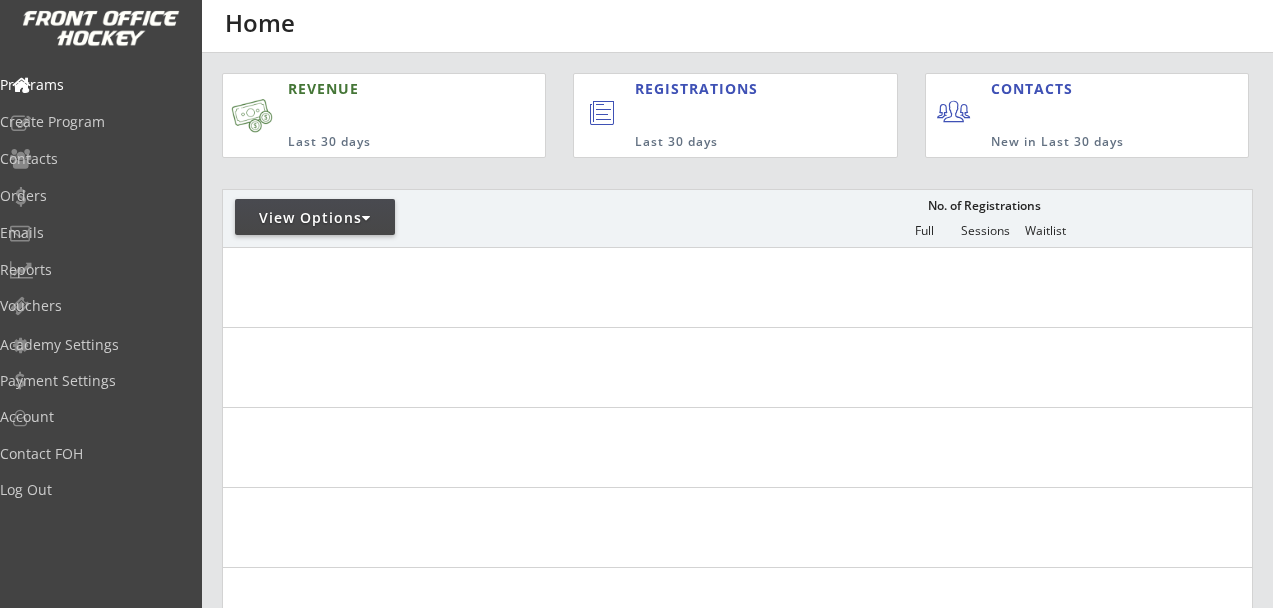 scroll, scrollTop: 0, scrollLeft: 0, axis: both 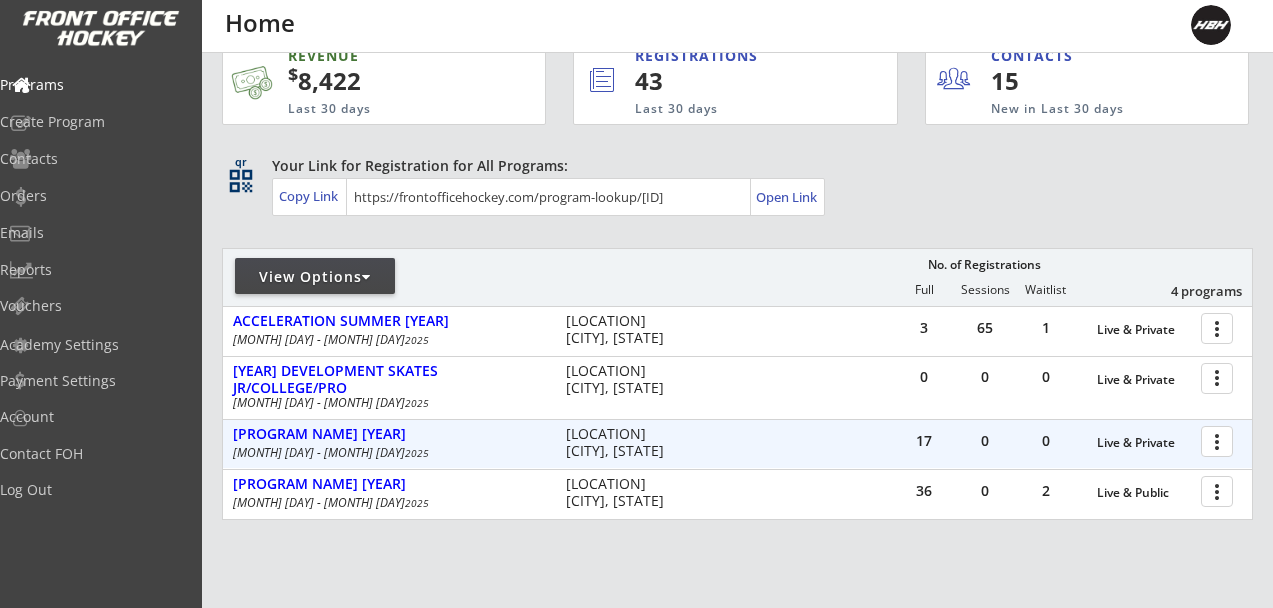 click at bounding box center (1220, 440) 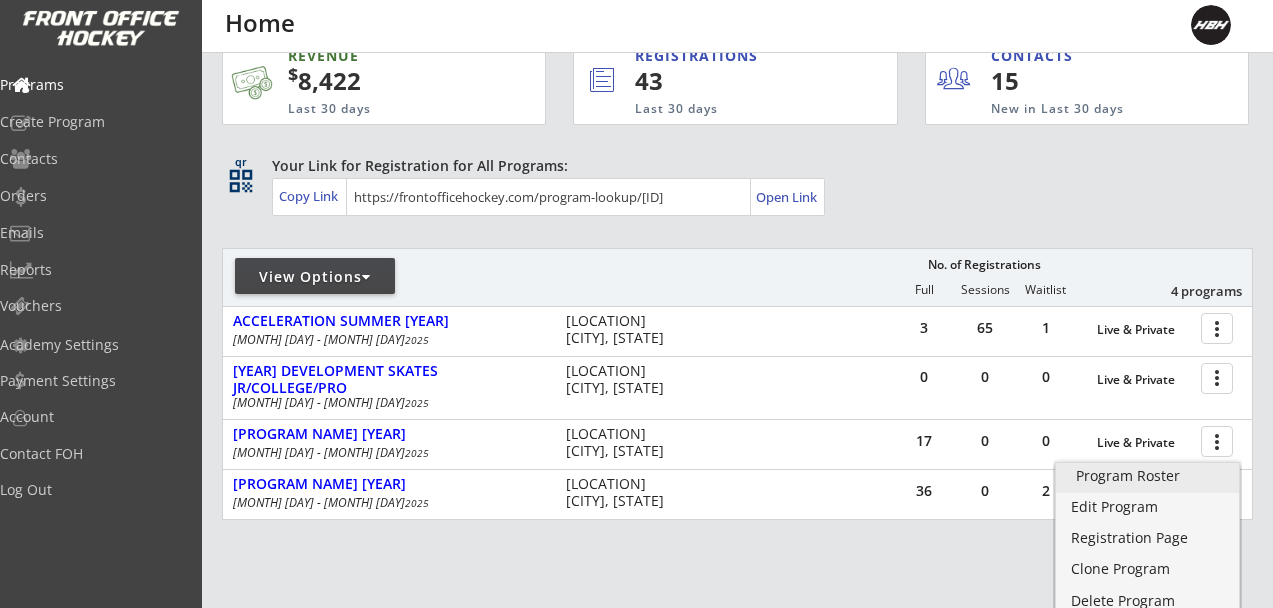 click on "Program Roster" at bounding box center [1147, 476] 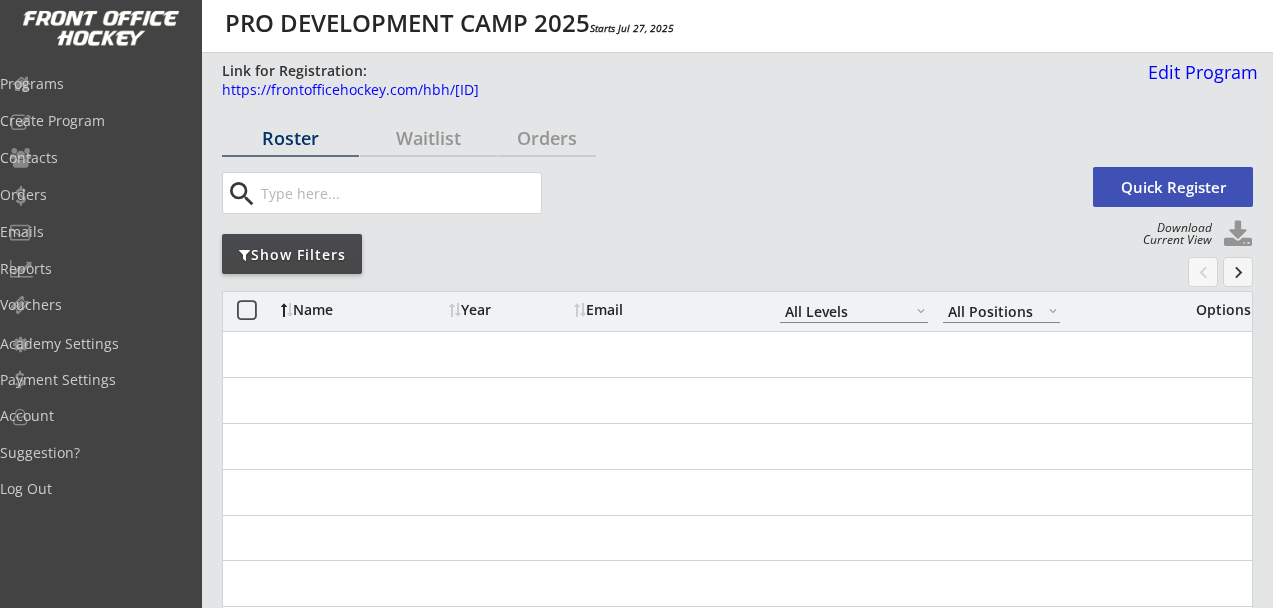 scroll, scrollTop: 0, scrollLeft: 0, axis: both 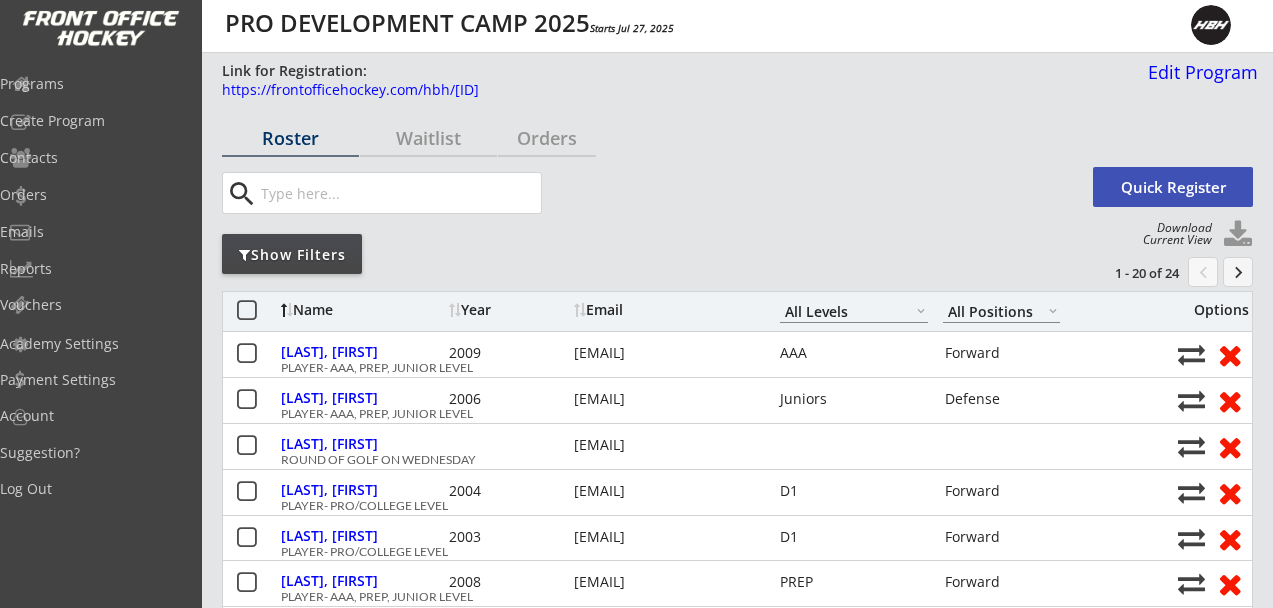 click on "Show Filters" at bounding box center [290, 138] 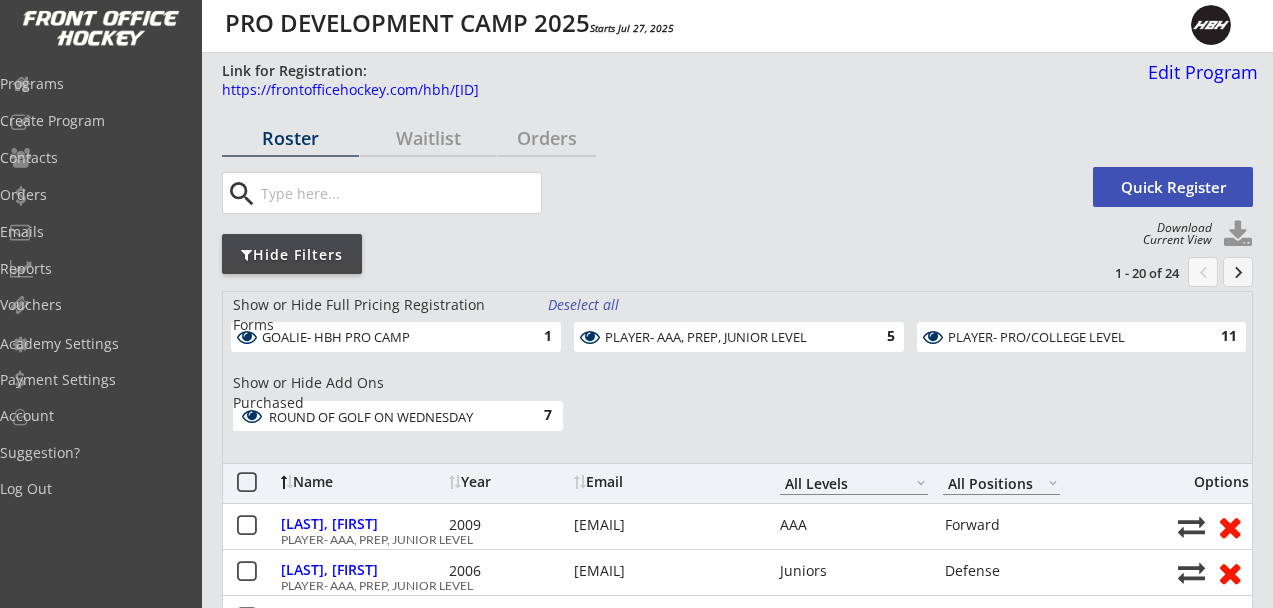 click on "ROUND OF GOLF ON WEDNESDAY 7" at bounding box center [398, 416] 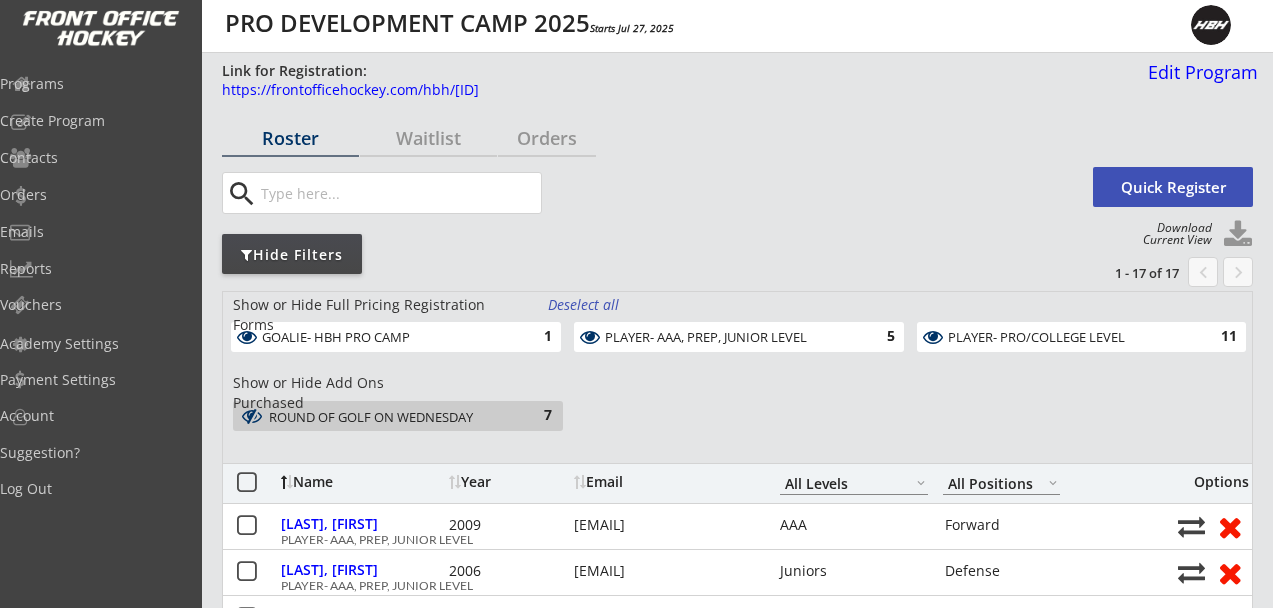 click on "PLAYER- PRO/COLLEGE LEVEL" at bounding box center [740, 88] 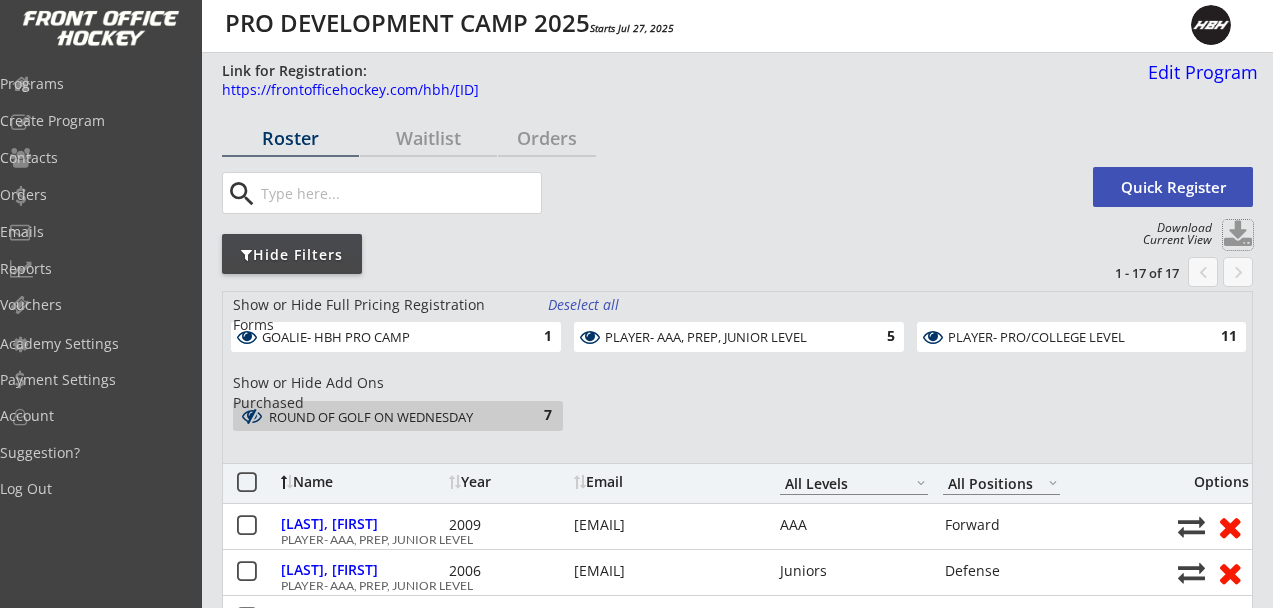 click at bounding box center (1238, 235) 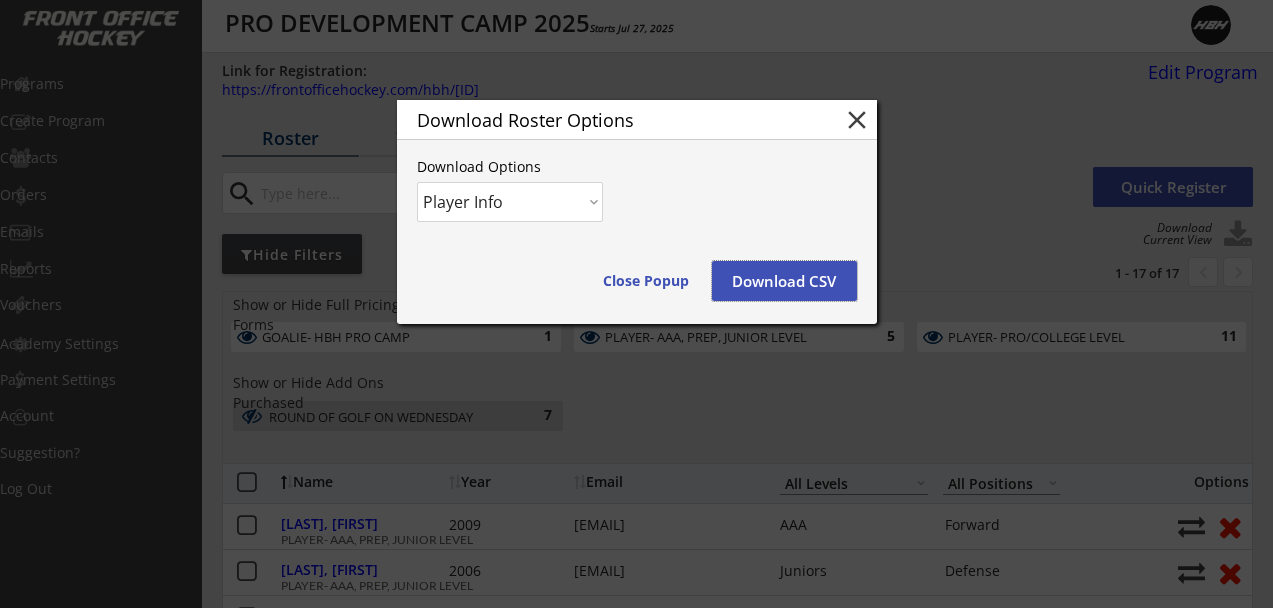 click on "Download CSV" at bounding box center [784, 281] 